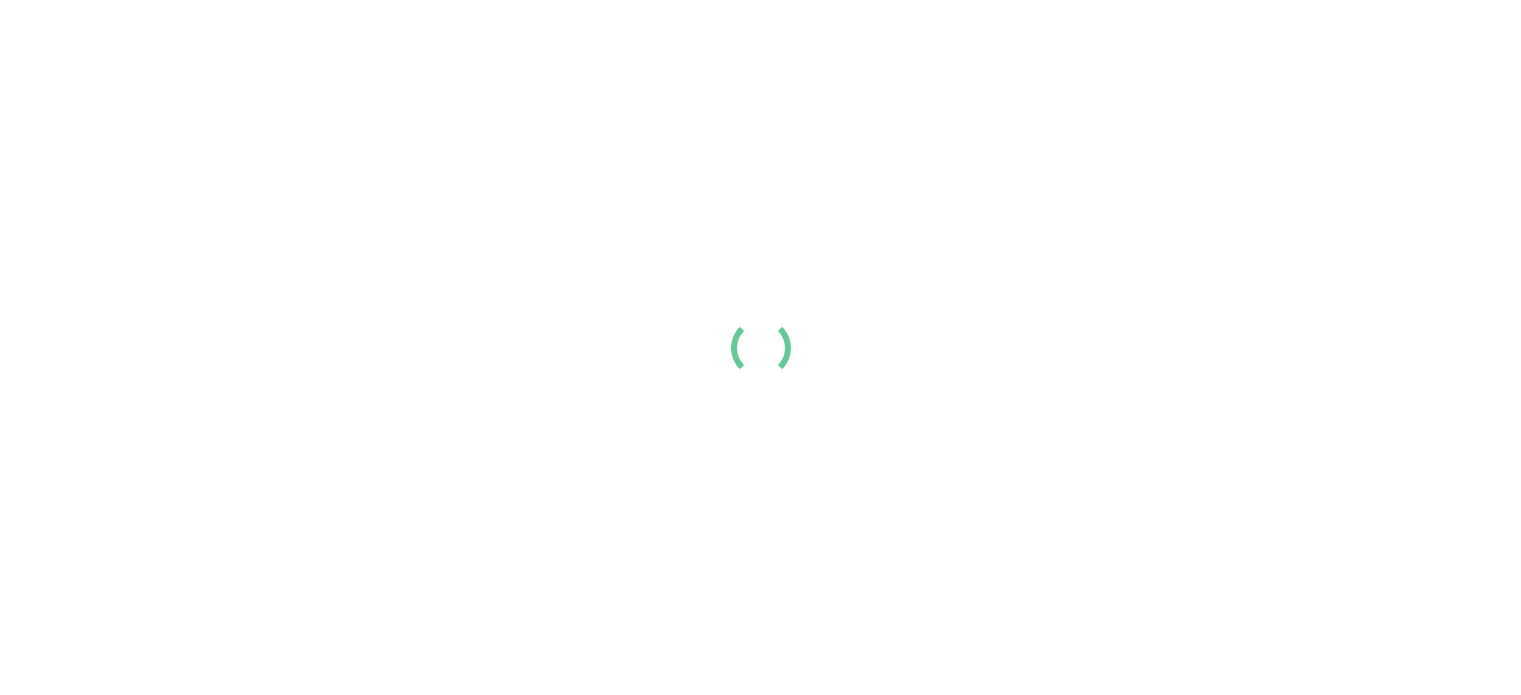 scroll, scrollTop: 0, scrollLeft: 0, axis: both 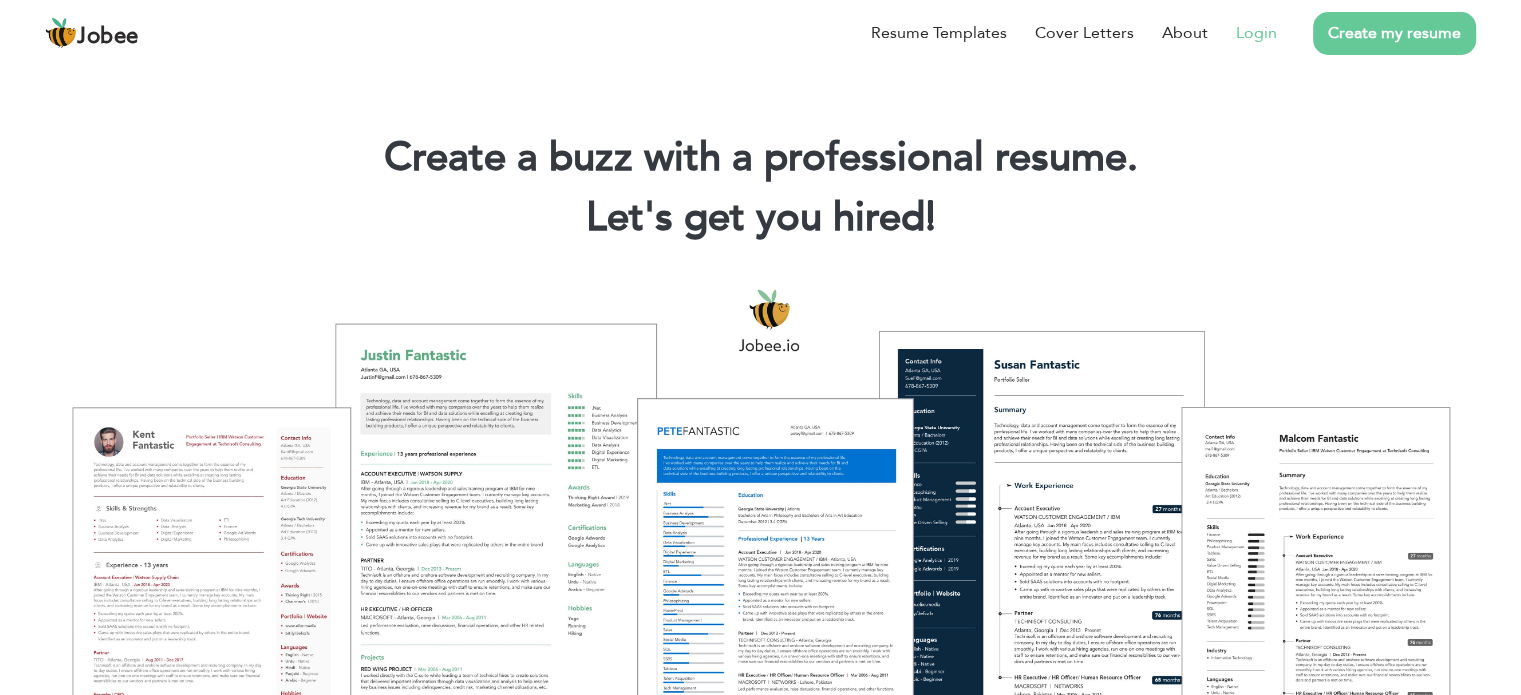 click on "Login" at bounding box center (1256, 33) 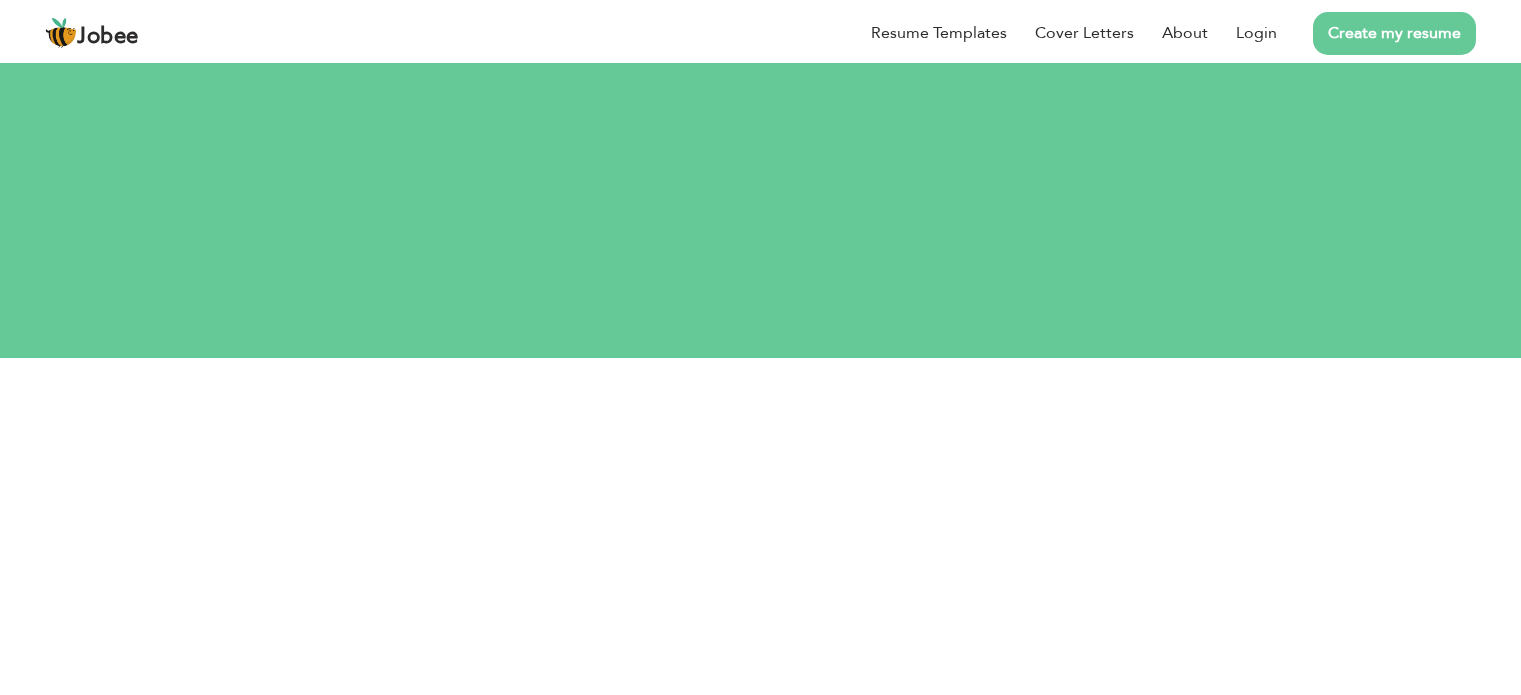 scroll, scrollTop: 0, scrollLeft: 0, axis: both 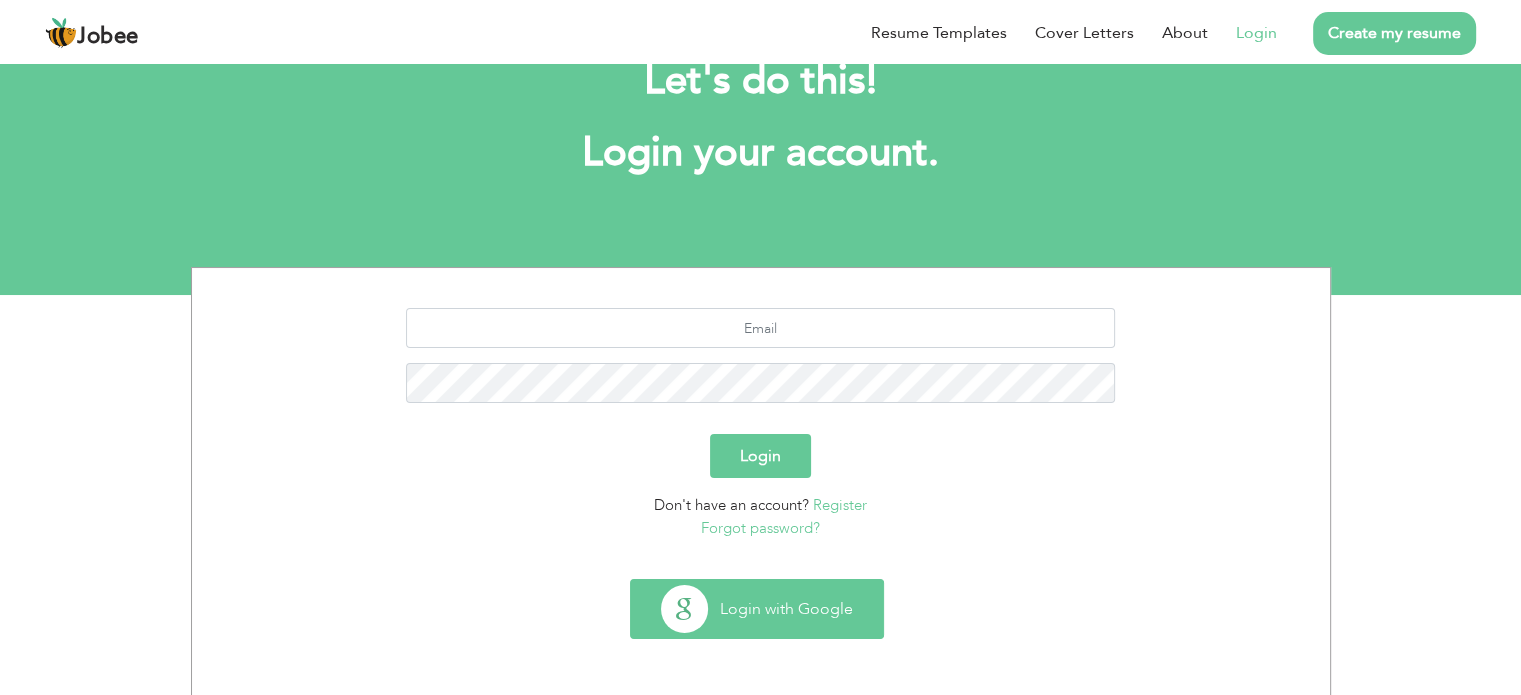 click on "Login with Google" at bounding box center (757, 609) 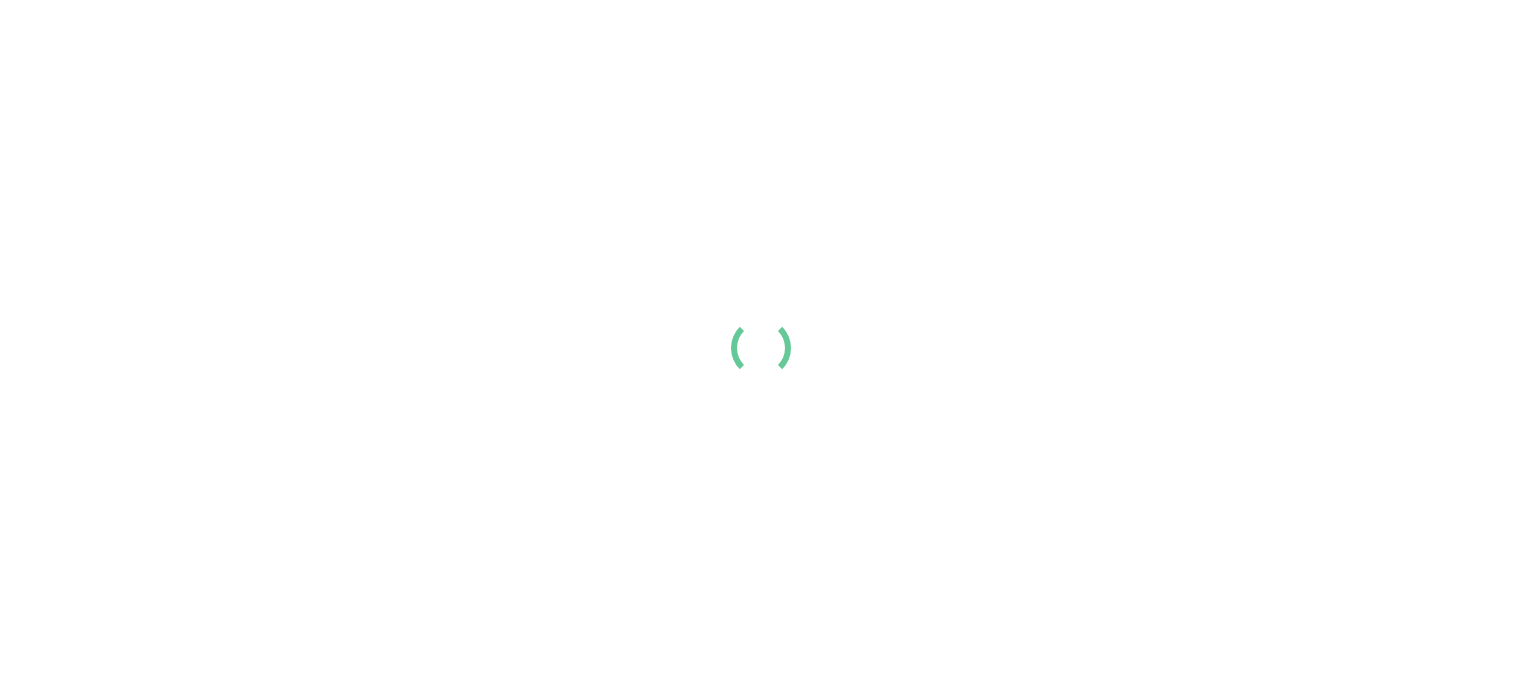 scroll, scrollTop: 0, scrollLeft: 0, axis: both 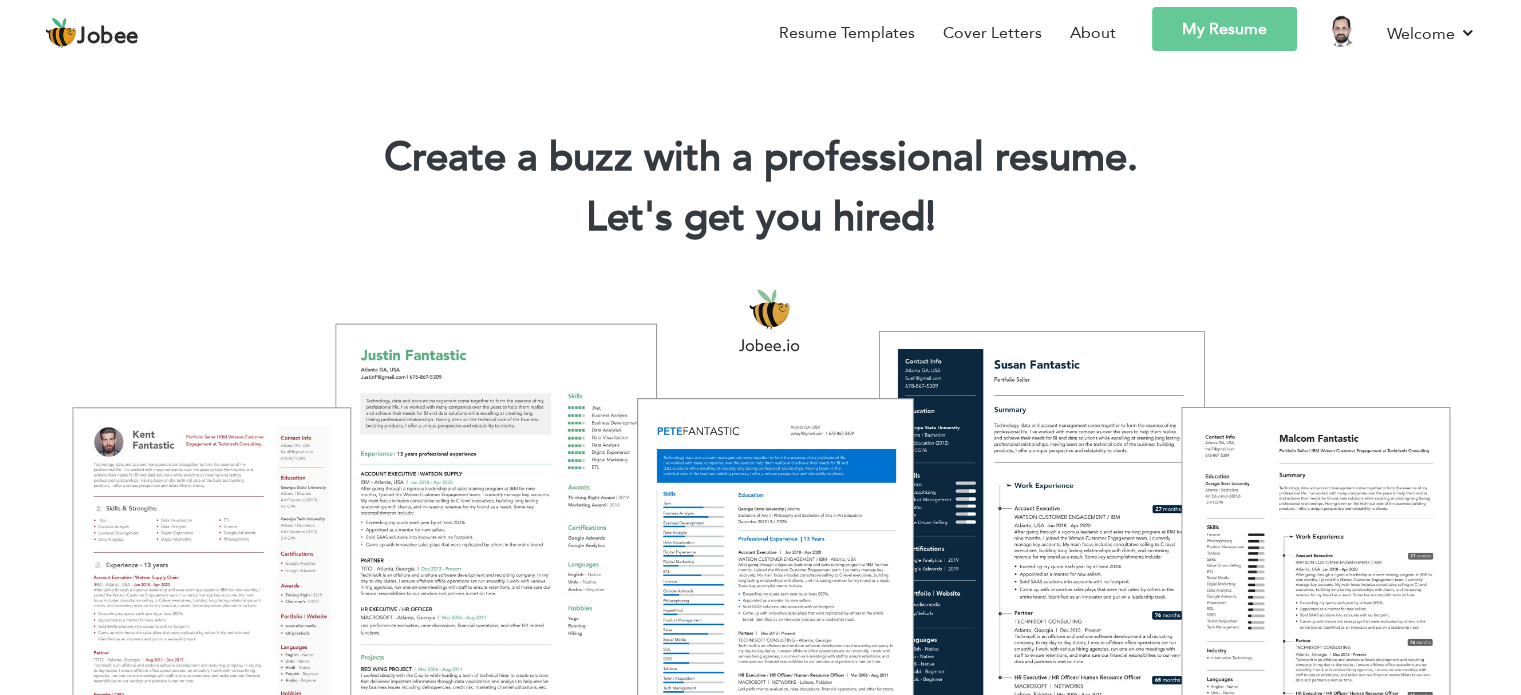 click on "My Resume" at bounding box center [1224, 29] 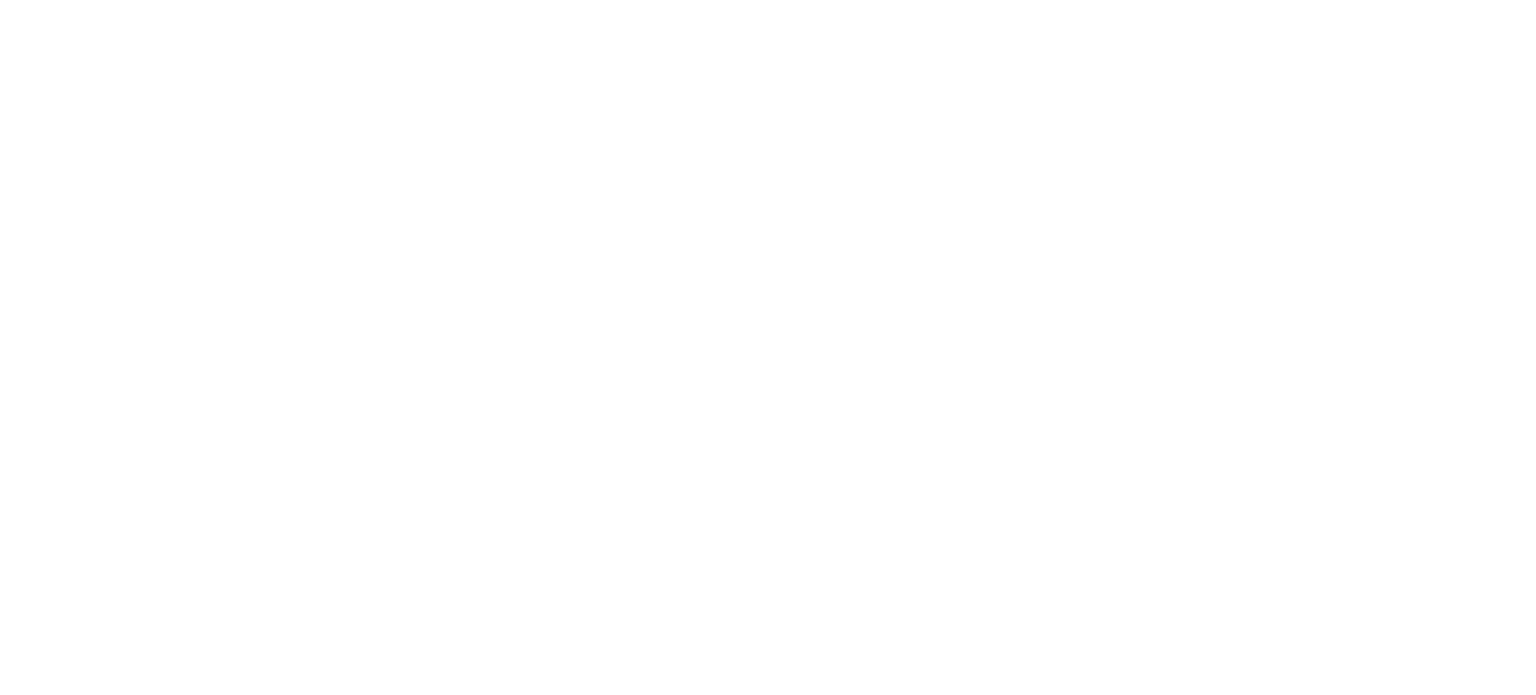scroll, scrollTop: 0, scrollLeft: 0, axis: both 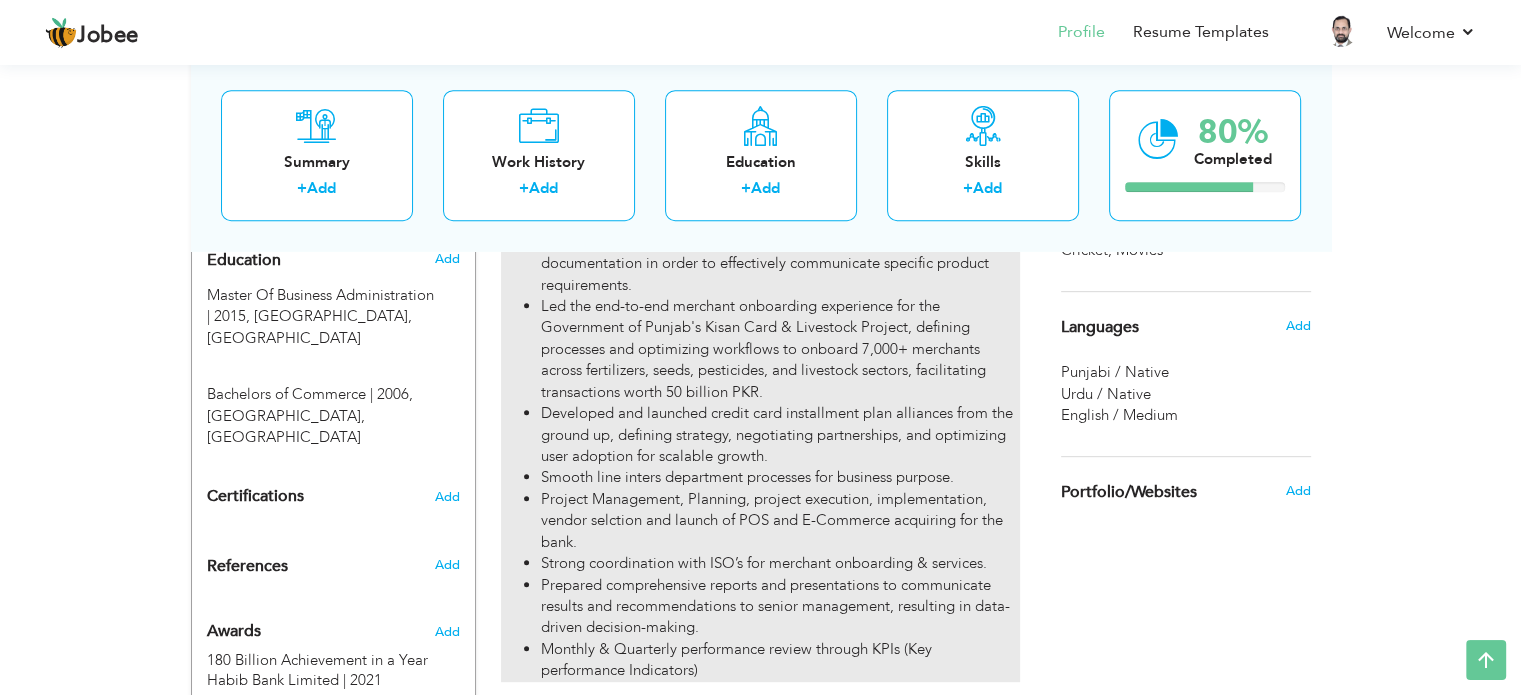click on "Developed and launched credit card installment plan alliances from the ground up, defining strategy, negotiating partnerships, and optimizing user adoption for scalable growth." at bounding box center (780, 435) 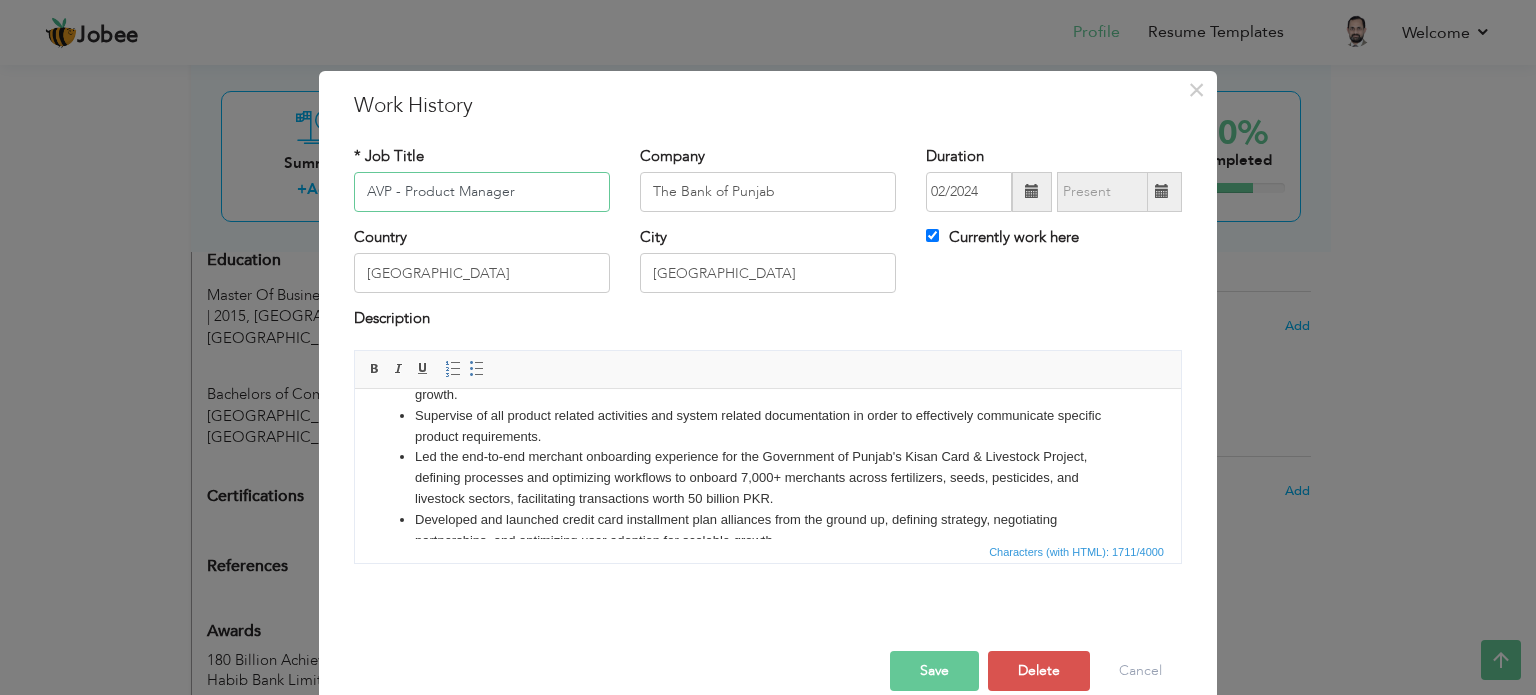 scroll, scrollTop: 127, scrollLeft: 0, axis: vertical 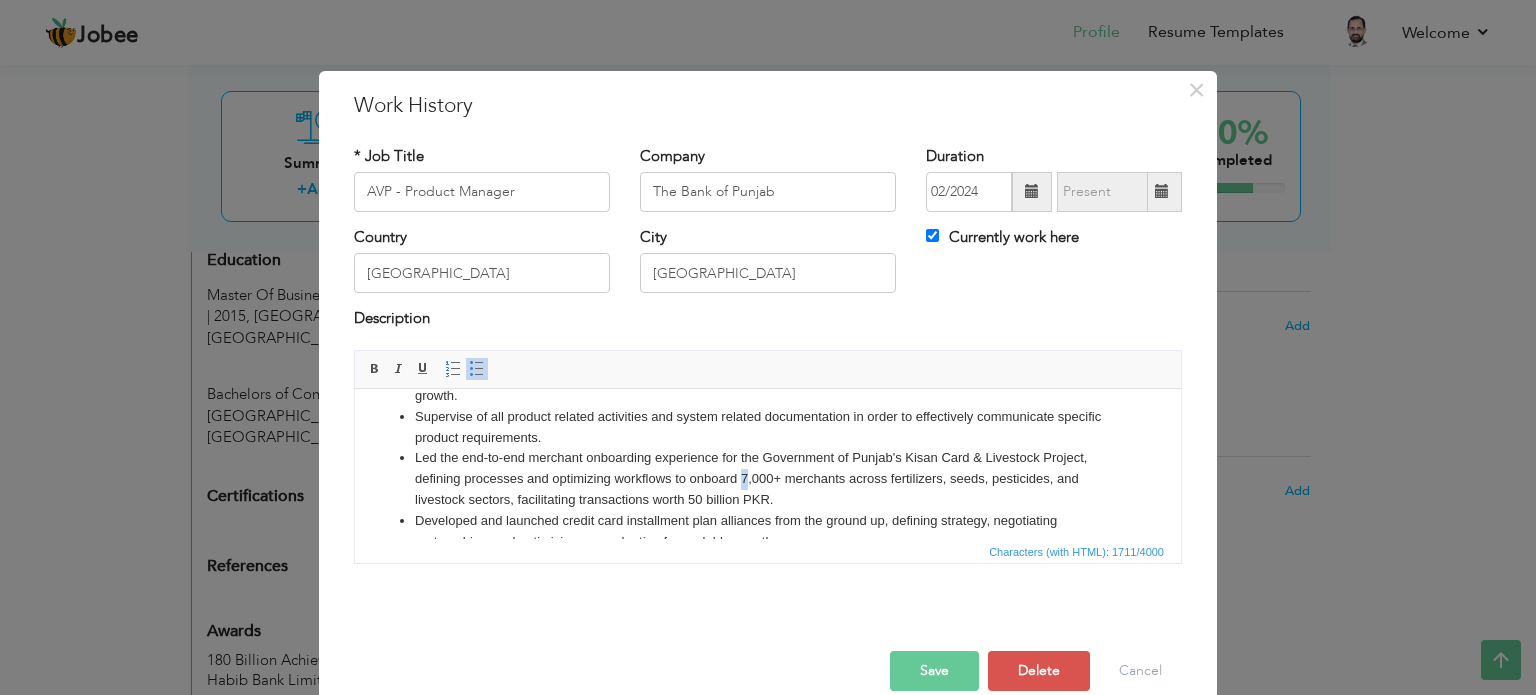 click on "Led the end-to-end merchant onboarding experience for the Government of Punjab's Kisan Card & Livestock Project, defining processes and optimizing workflows to onboard 7,000+ merchants across fertilizers, seeds, pesticides, and livestock sectors, facilitating transactions worth 50 billion PKR." at bounding box center [768, 478] 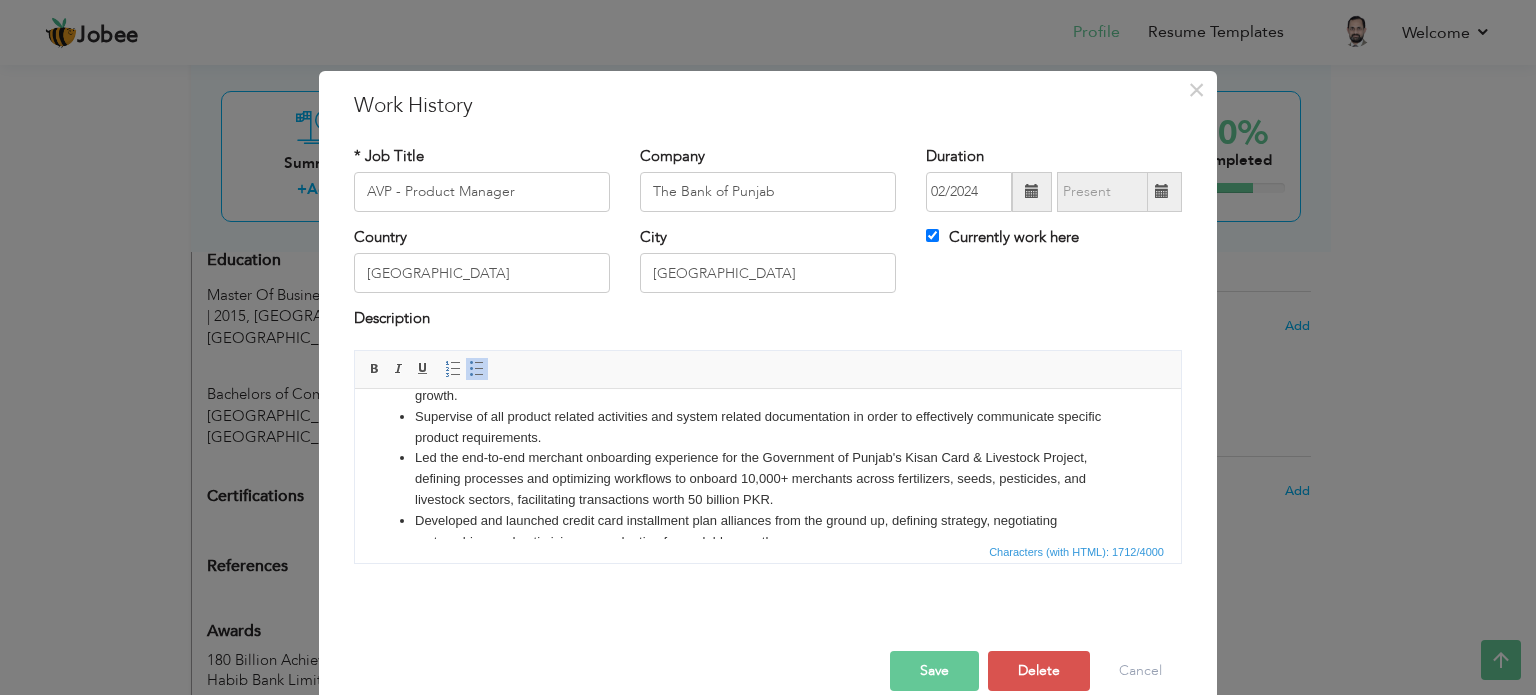 click on "Led the end-to-end merchant onboarding experience for the Government of Punjab's Kisan Card & Livestock Project, defining processes and optimizing workflows to onboard 10,000+ merchants across fertilizers, seeds, pesticides, and livestock sectors, facilitating transactions worth 50 billion PKR." at bounding box center [768, 478] 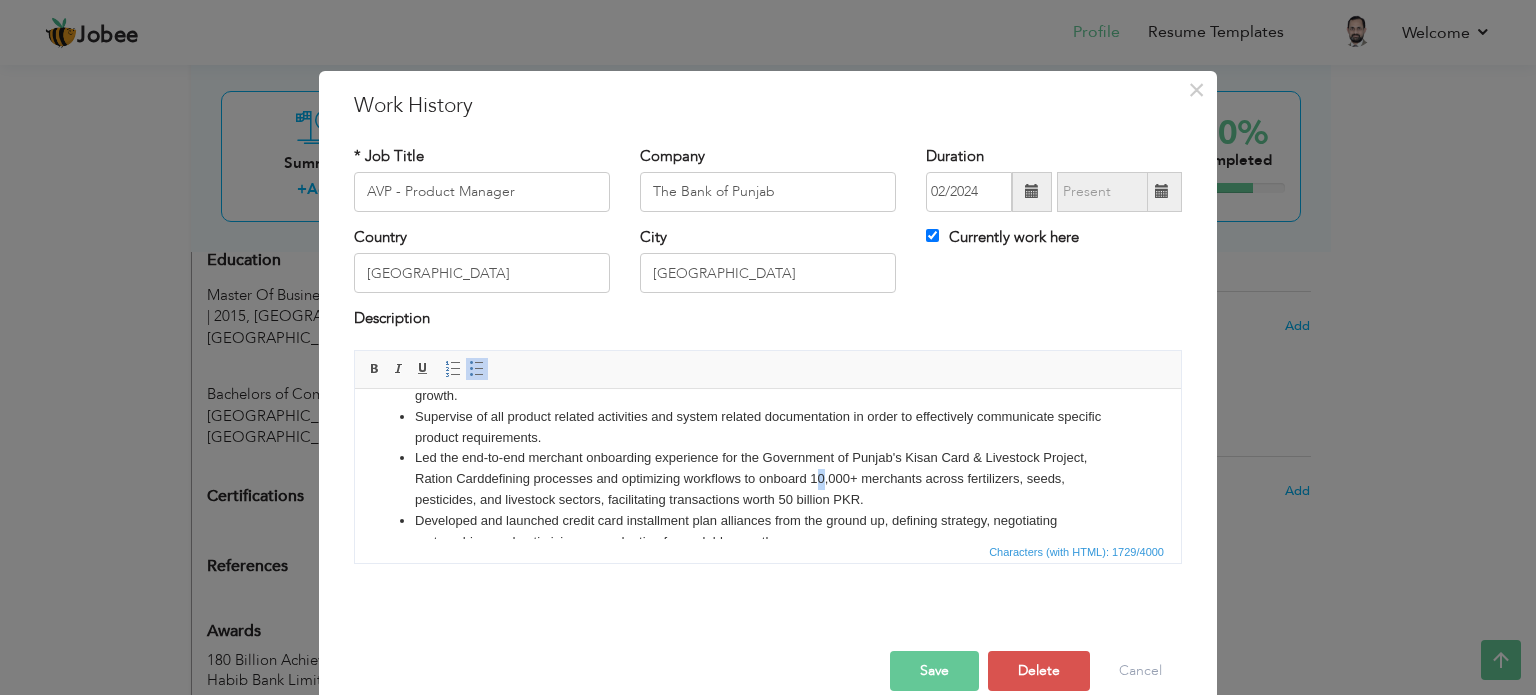 click on "Led the end-to-end merchant onboarding experience for the Government of Punjab's Kisan Card & Livestock Project, Ration Card  defining processes and optimizing workflows to onboard 10,000+ merchants across fertilizers, seeds, pesticides, and livestock sectors, facilitating transactions worth 50 billion PKR." at bounding box center (768, 478) 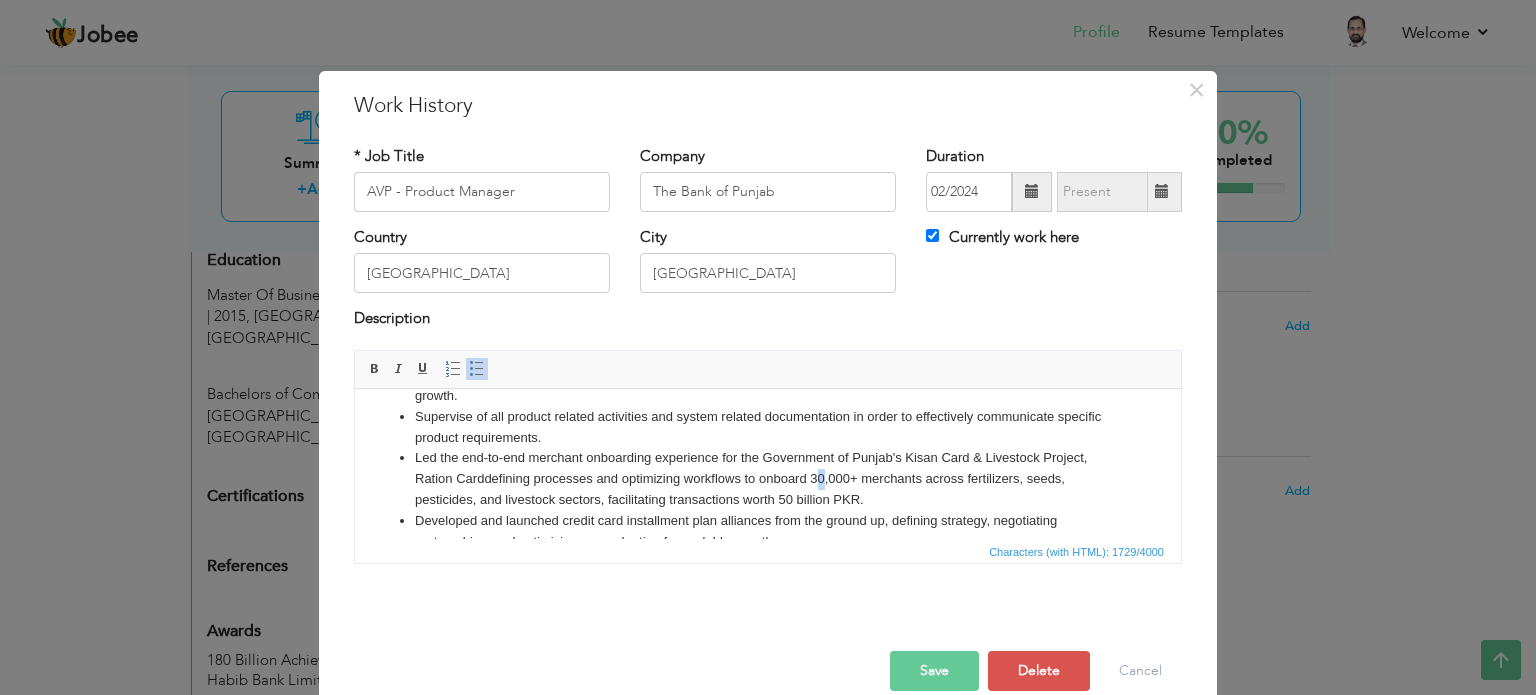 click on "Led the end-to-end merchant onboarding experience for the Government of Punjab's Kisan Card & Livestock Project, Ration Card  defining processes and optimizing workflows to onboard 30,000+ merchants across fertilizers, seeds, pesticides, and livestock sectors, facilitating transactions worth 50 billion PKR." at bounding box center (768, 478) 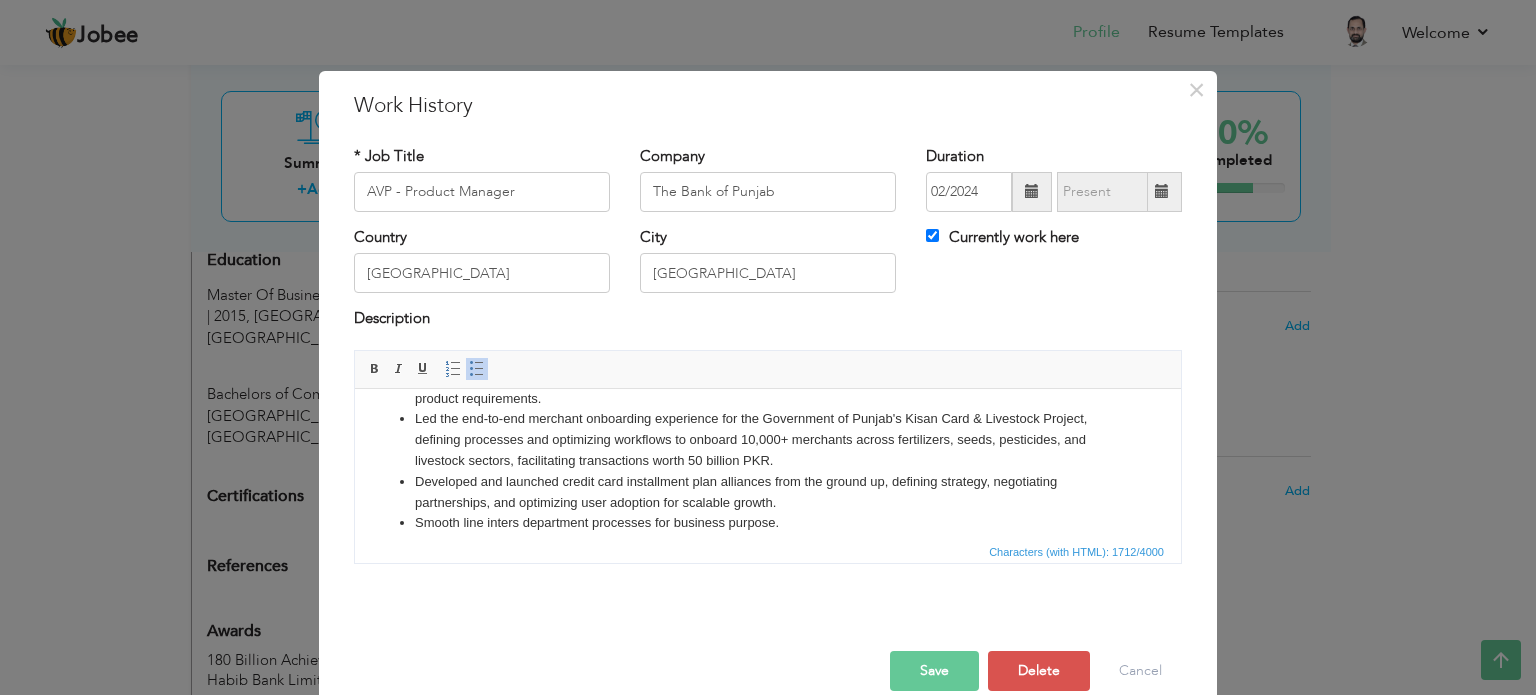 scroll, scrollTop: 165, scrollLeft: 0, axis: vertical 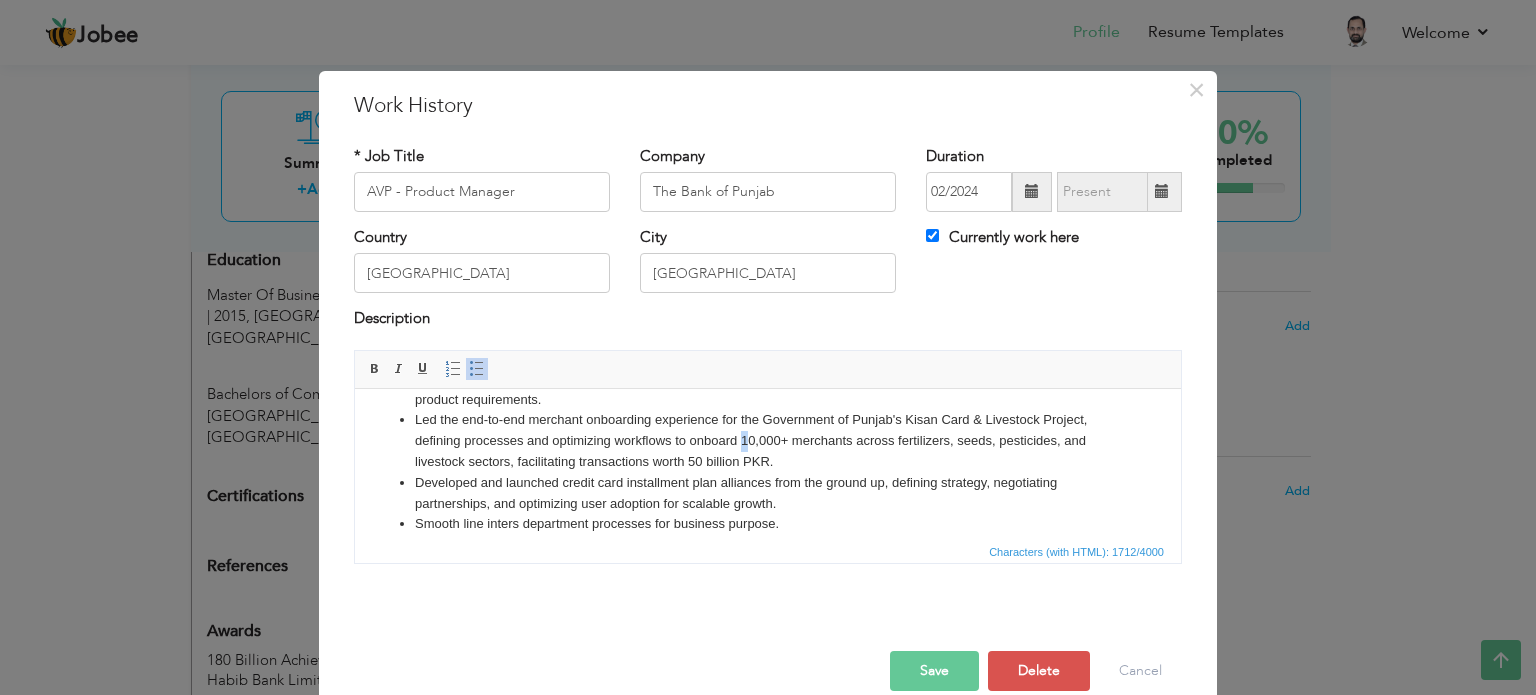 click on "Led the end-to-end merchant onboarding experience for the Government of Punjab's Kisan Card & Livestock Project, defining processes and optimizing workflows to onboard 10,000+ merchants across fertilizers, seeds, pesticides, and livestock sectors, facilitating transactions worth 50 billion PKR." at bounding box center (768, 440) 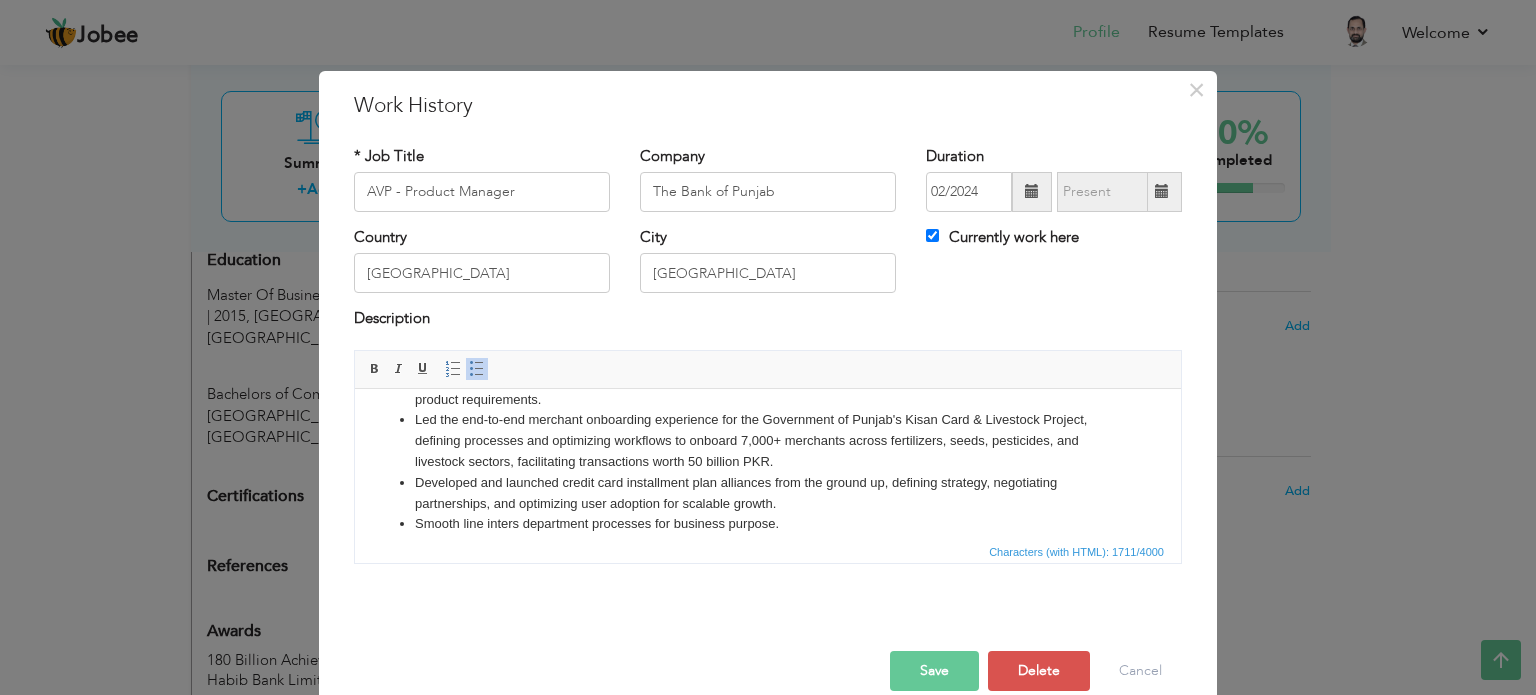 scroll, scrollTop: 29, scrollLeft: 0, axis: vertical 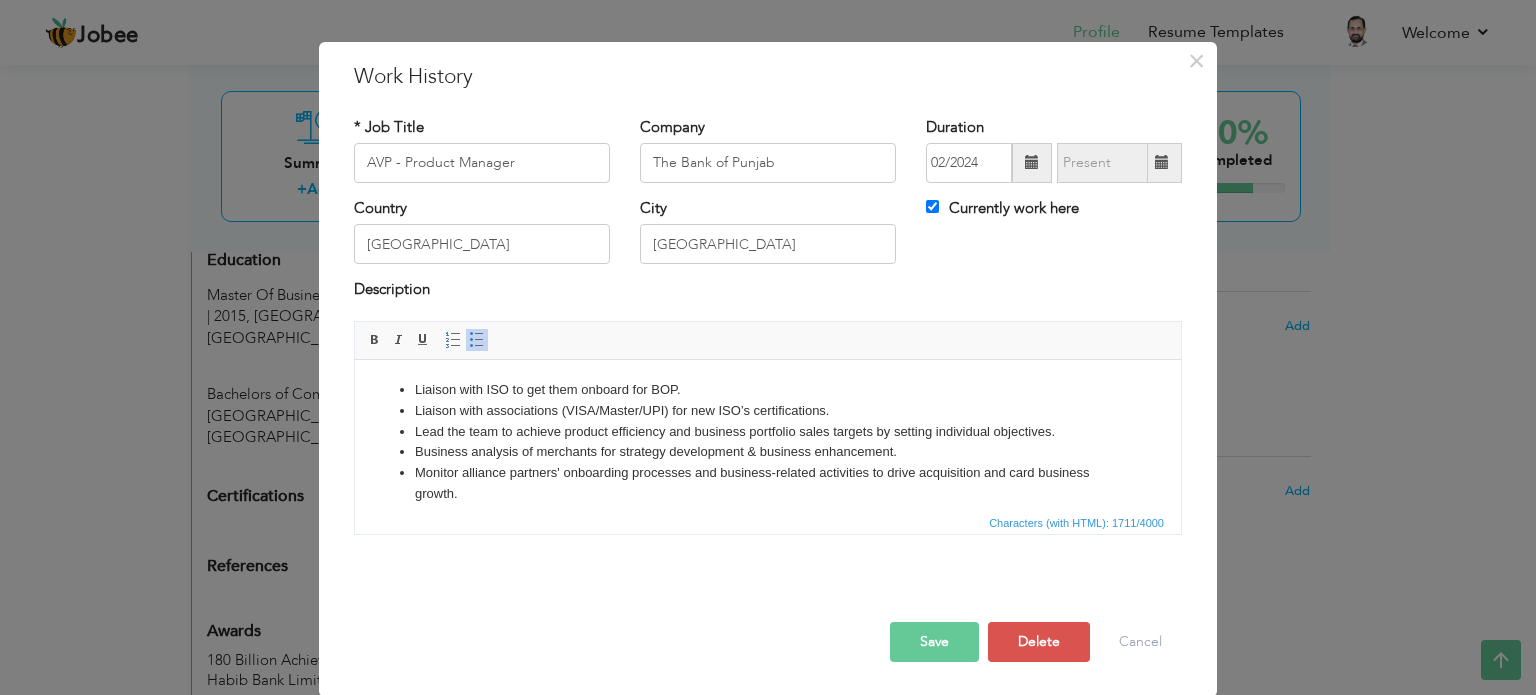 click on "Save" at bounding box center [934, 642] 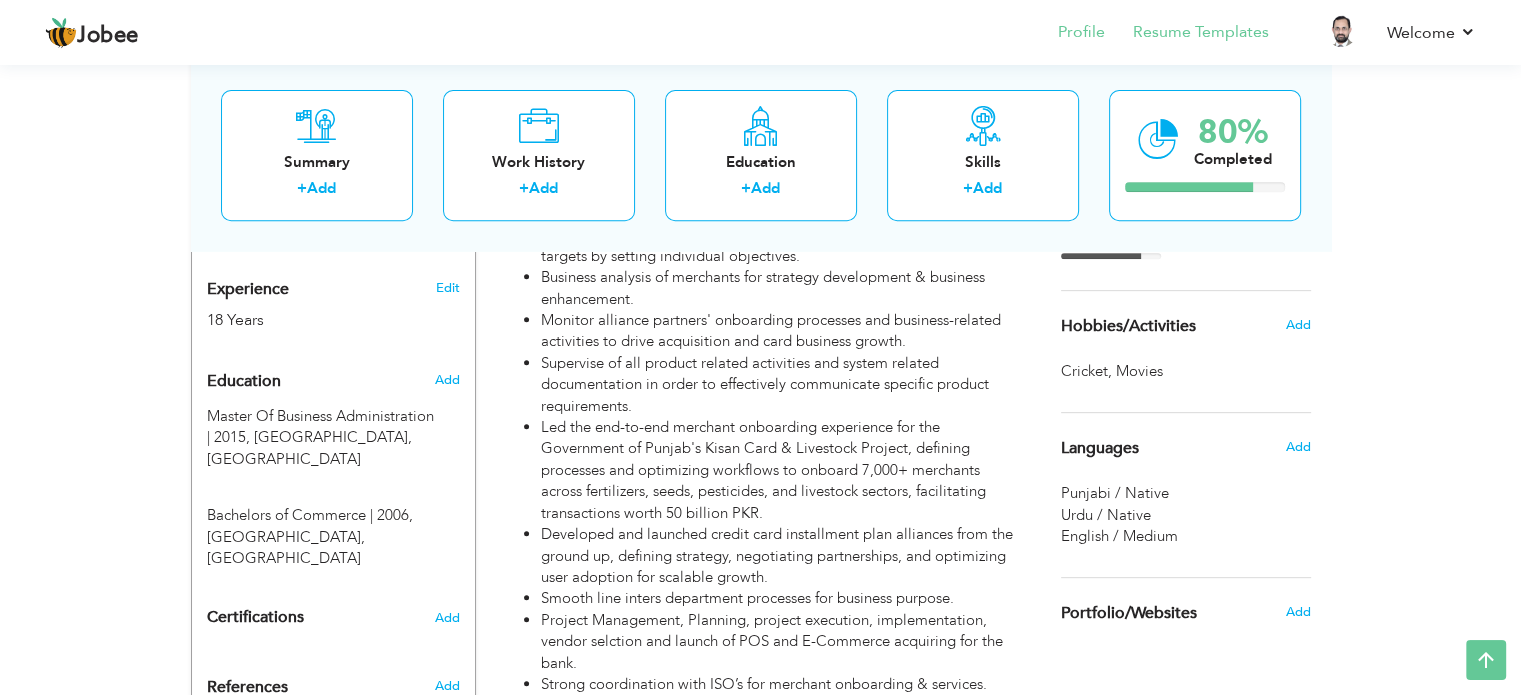 scroll, scrollTop: 782, scrollLeft: 0, axis: vertical 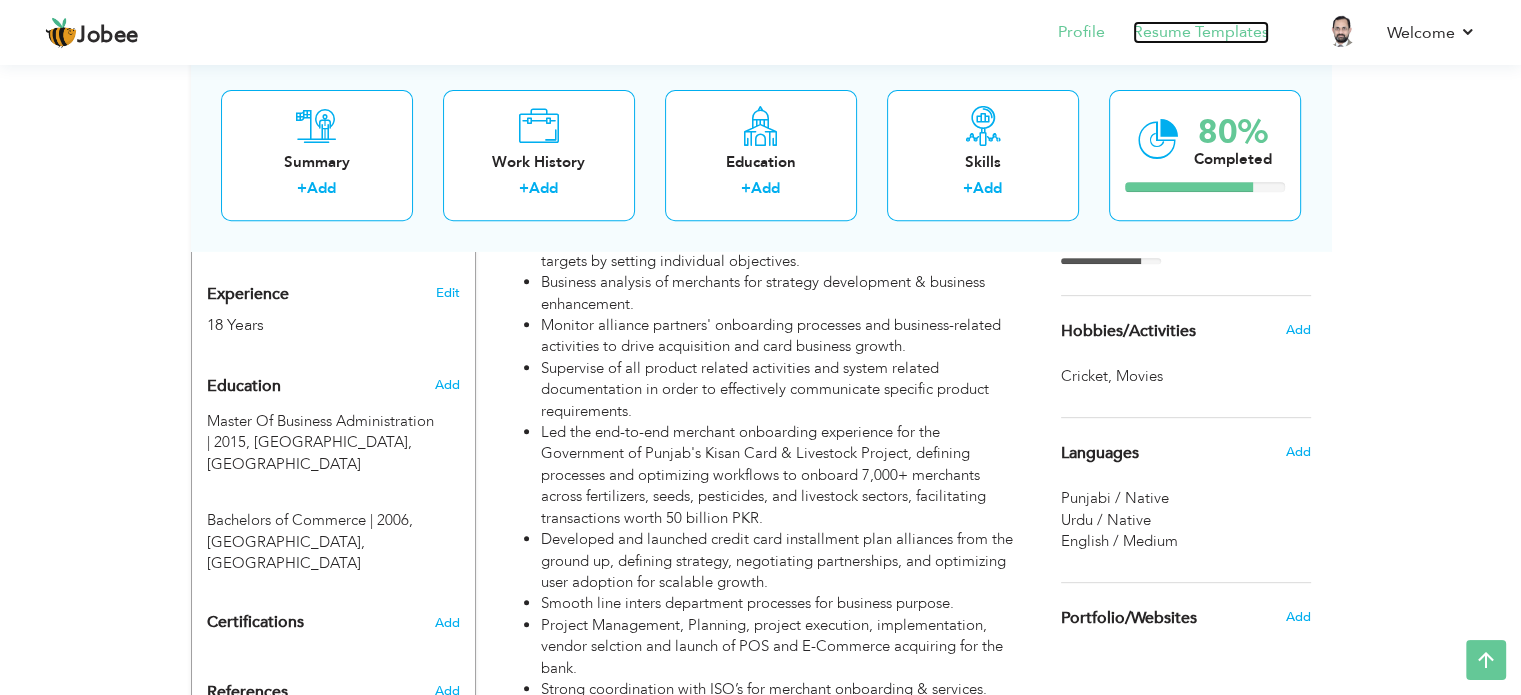 click on "Resume Templates" at bounding box center (1201, 32) 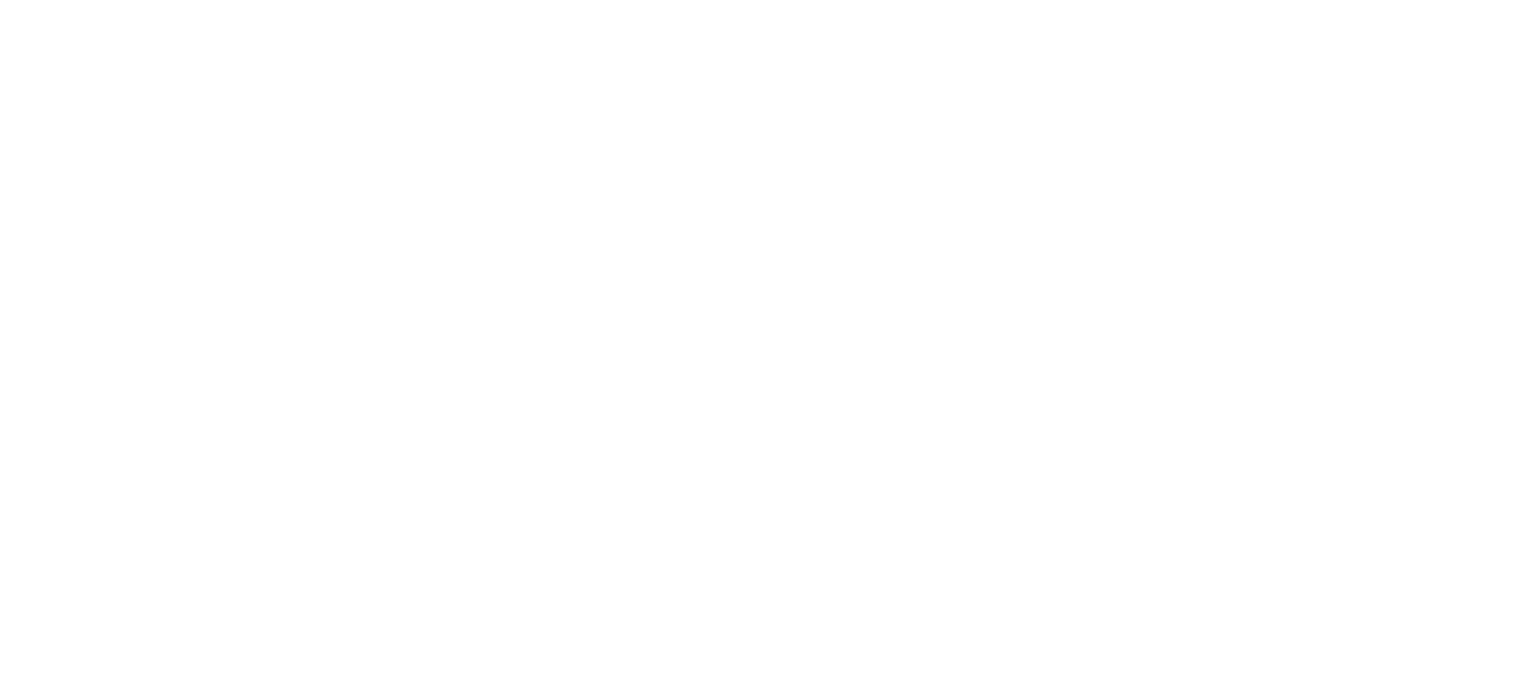scroll, scrollTop: 0, scrollLeft: 0, axis: both 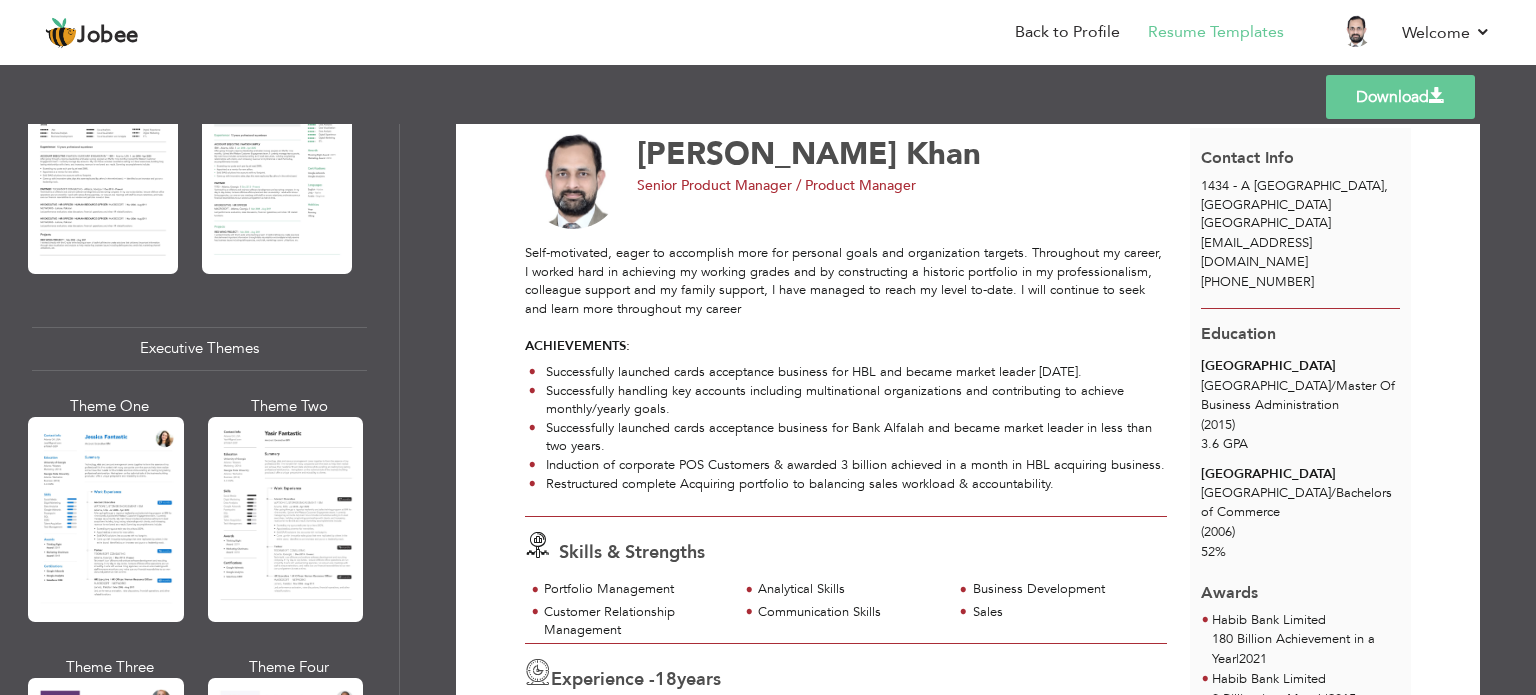 click on "Download" at bounding box center (1400, 97) 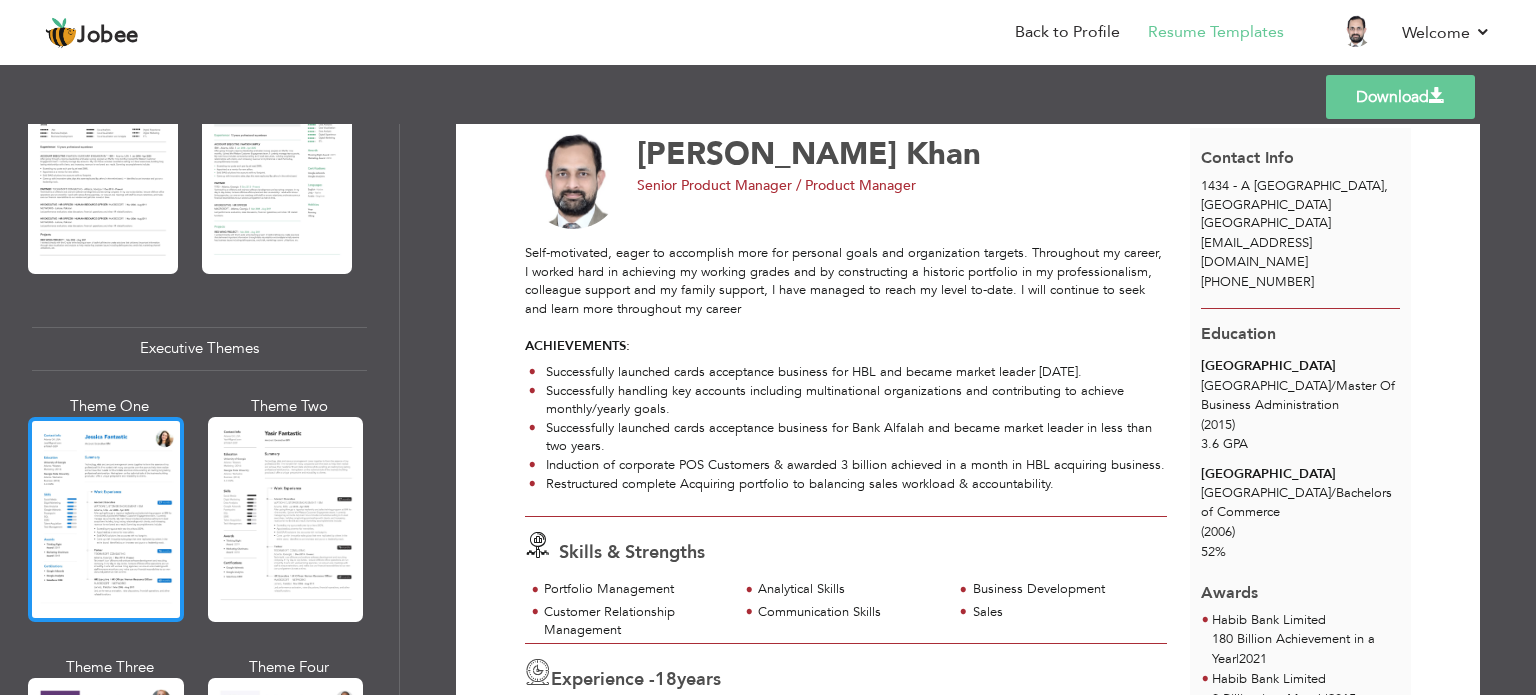 click at bounding box center [106, 519] 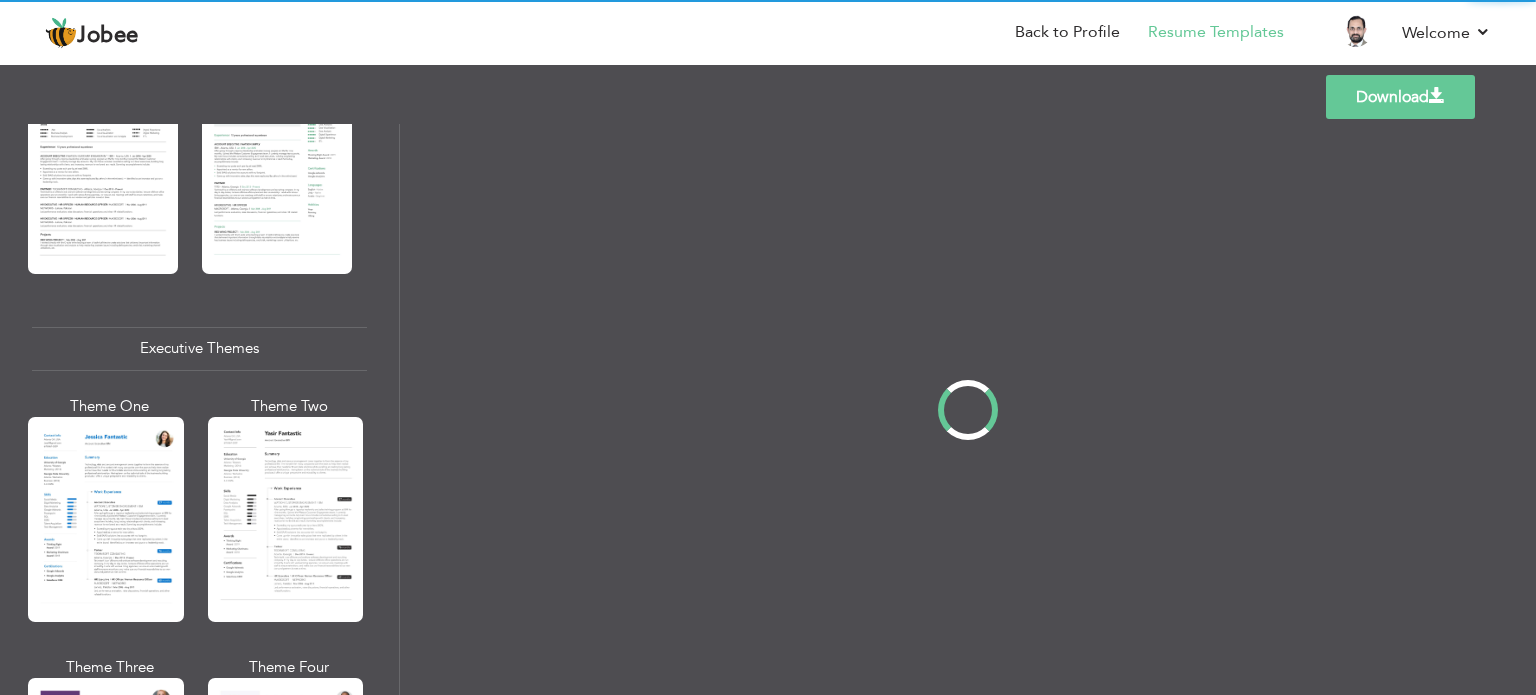 scroll, scrollTop: 0, scrollLeft: 0, axis: both 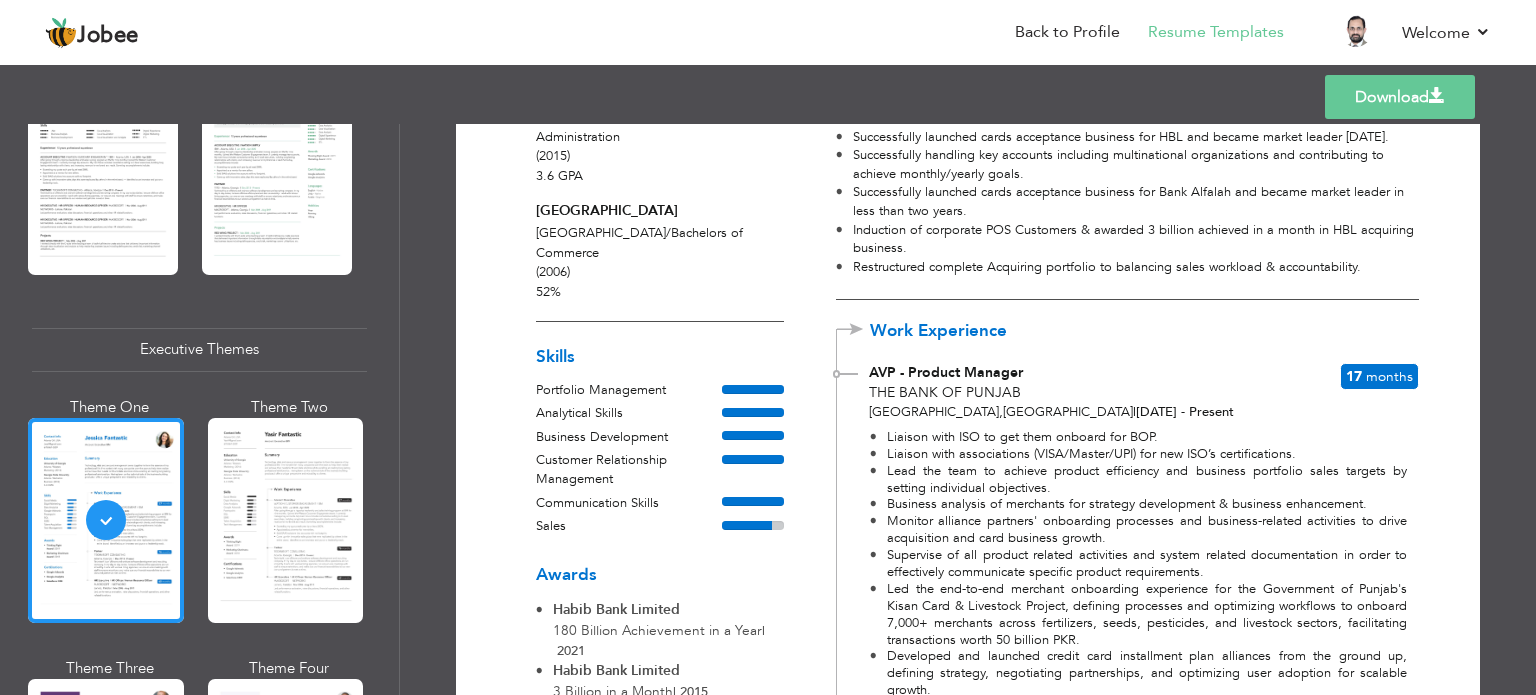 click on "Download" at bounding box center (1400, 97) 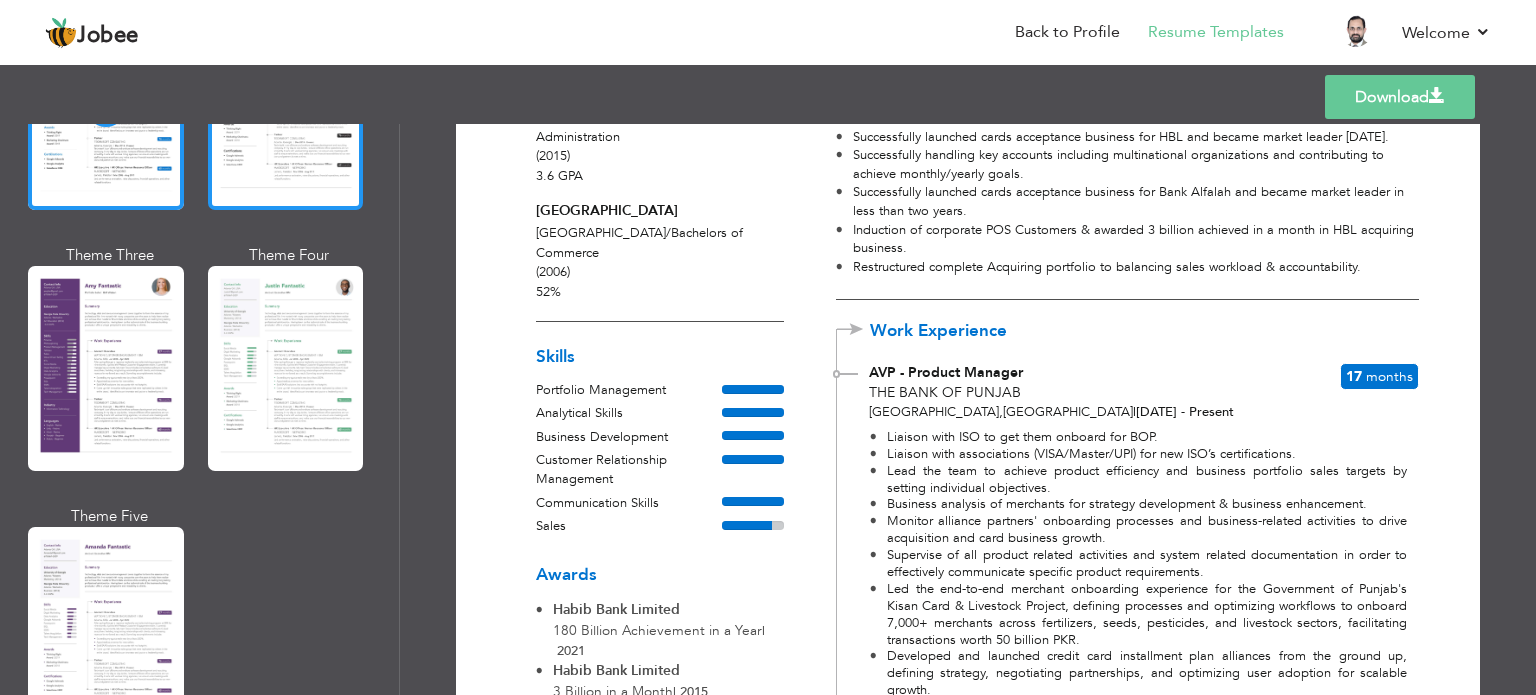 scroll, scrollTop: 1729, scrollLeft: 0, axis: vertical 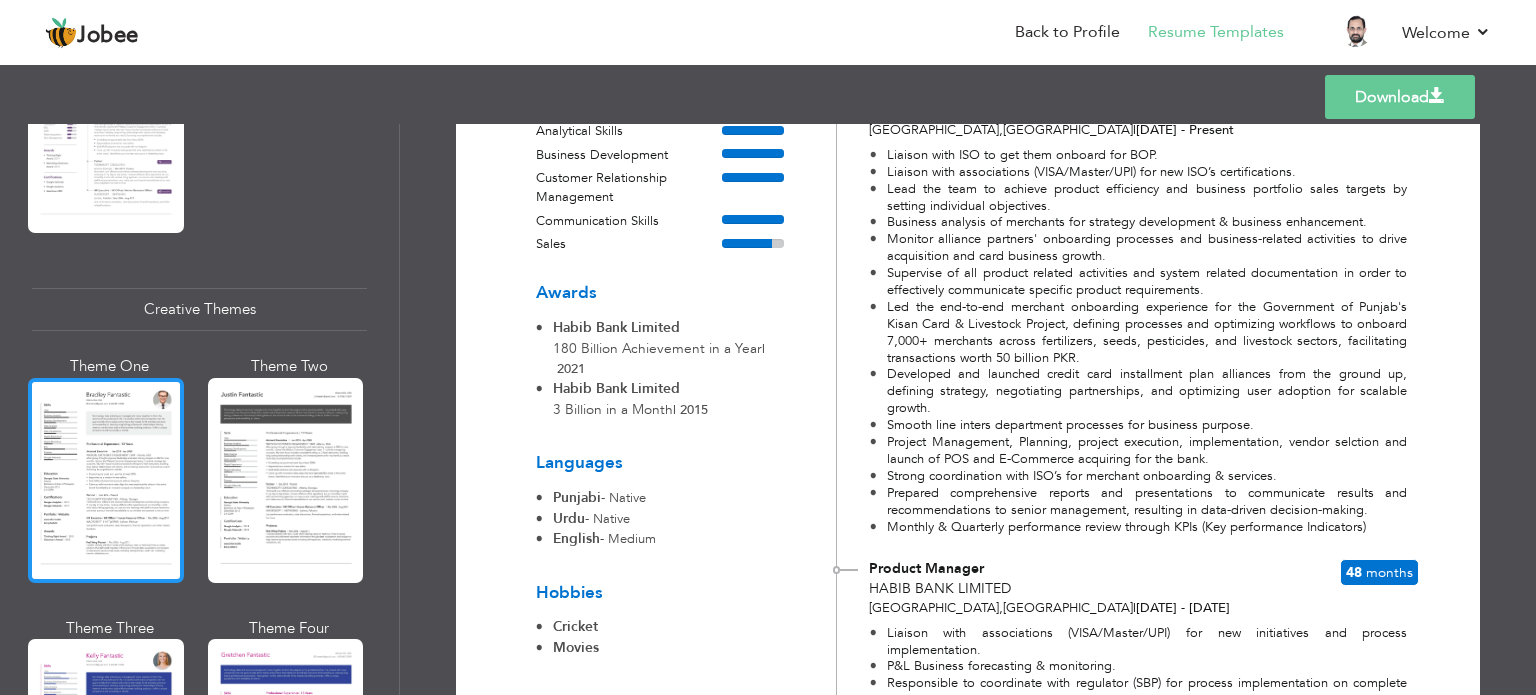 click at bounding box center (106, 480) 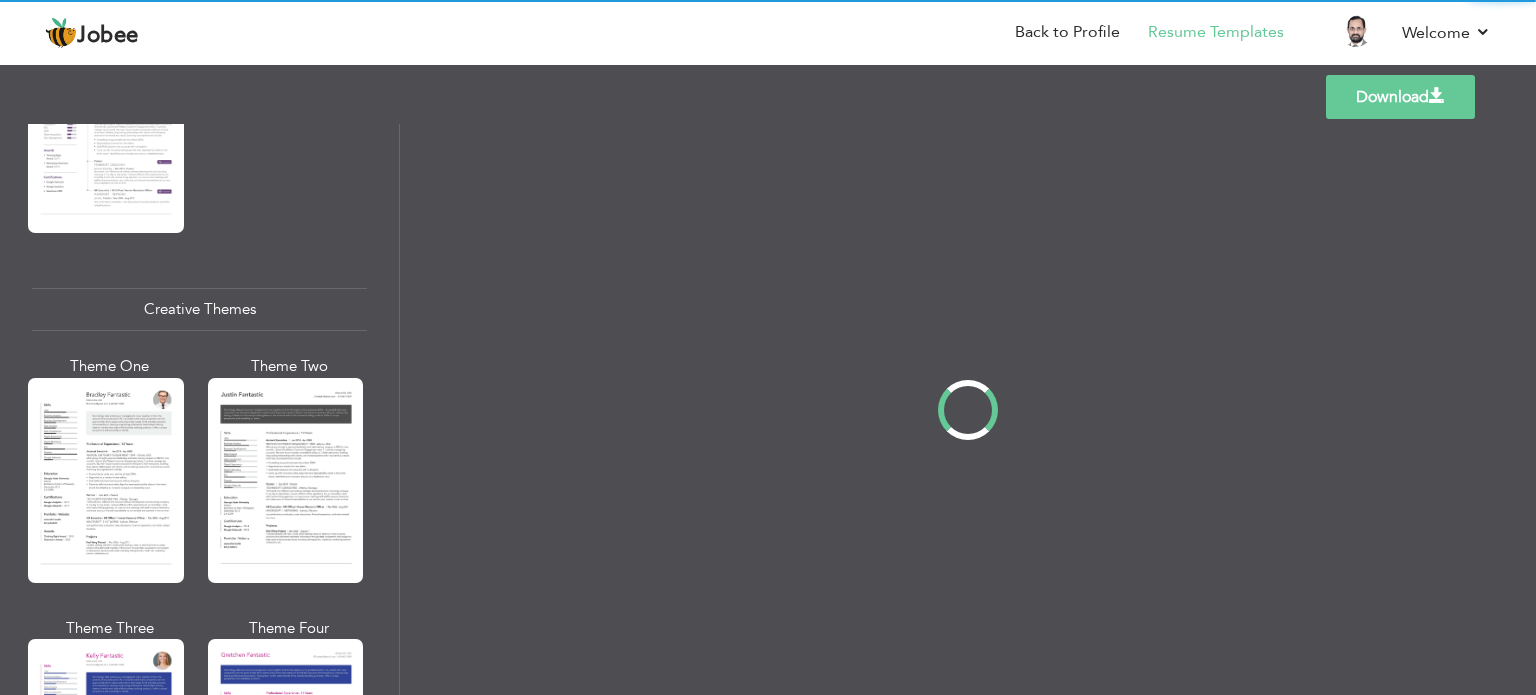 scroll, scrollTop: 2228, scrollLeft: 0, axis: vertical 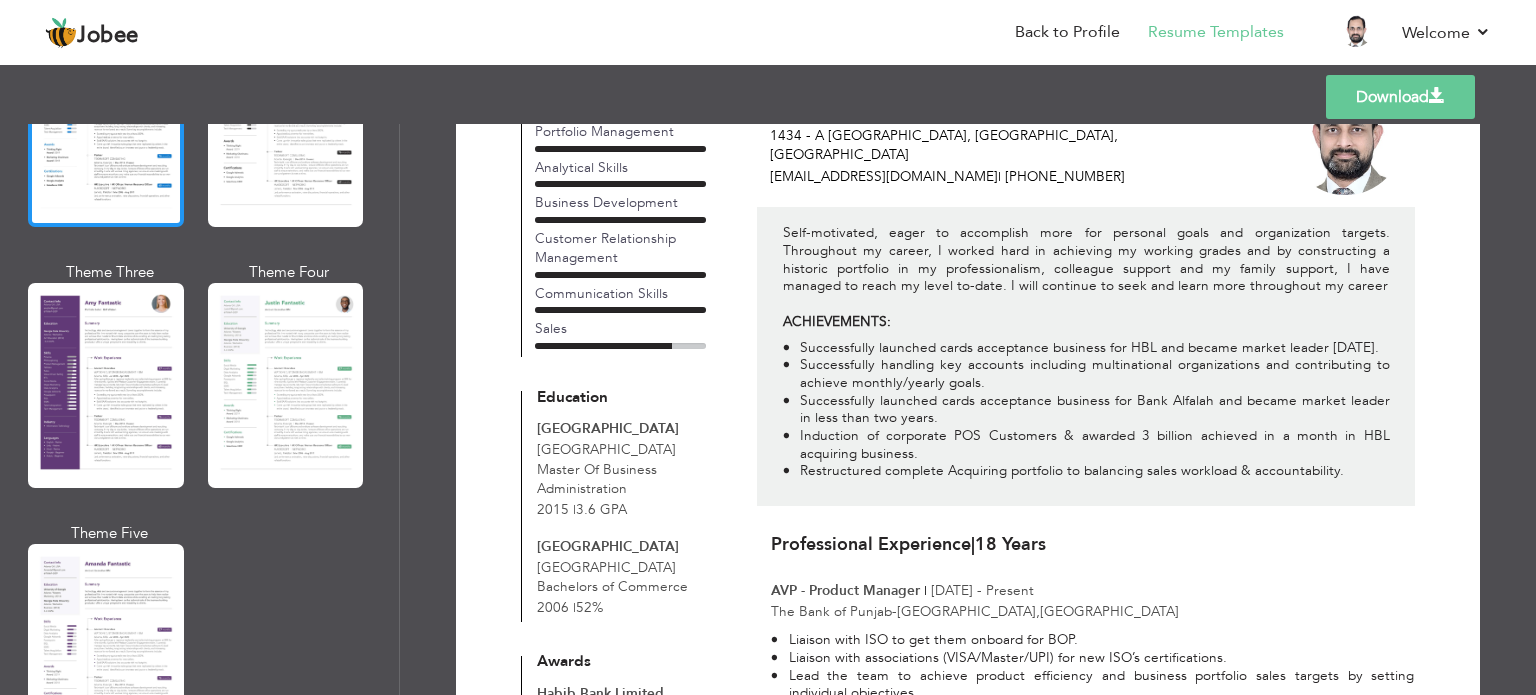 click at bounding box center (106, 124) 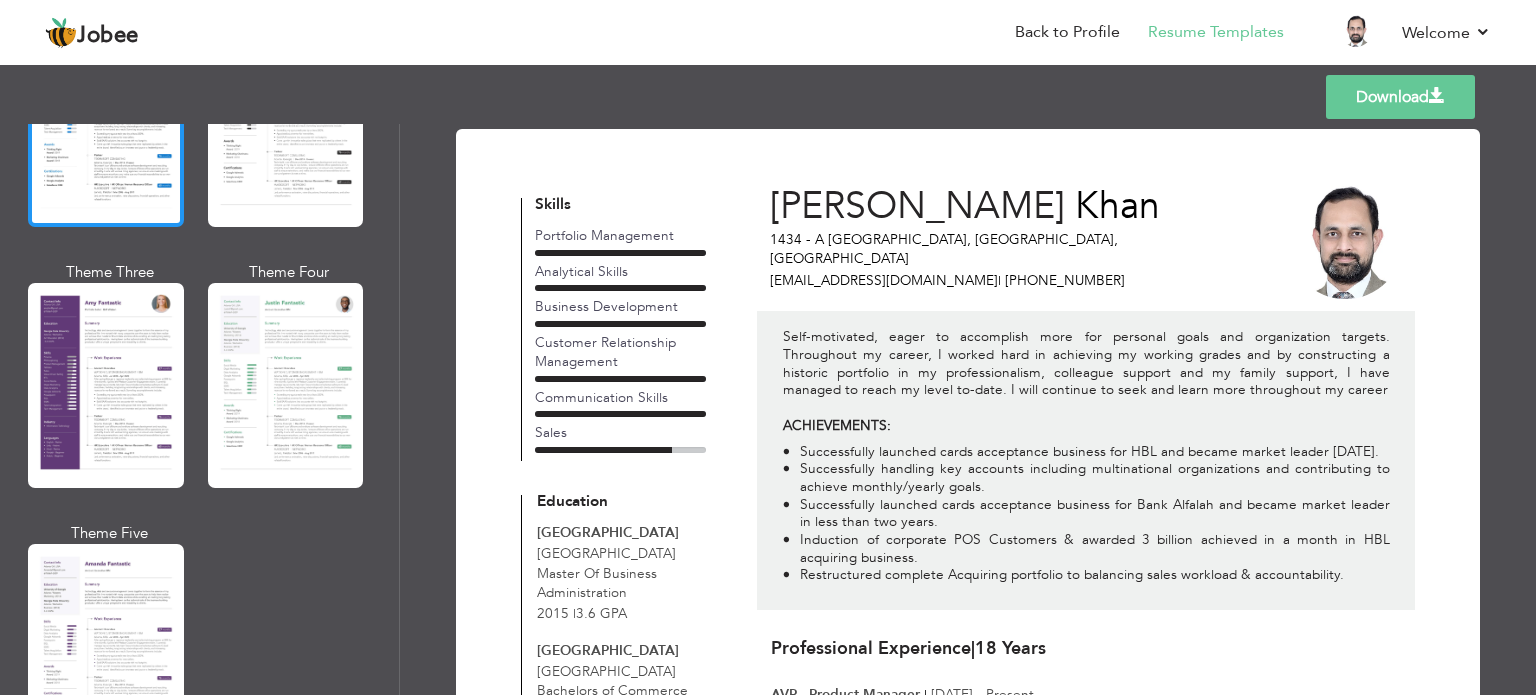 scroll, scrollTop: 1709, scrollLeft: 0, axis: vertical 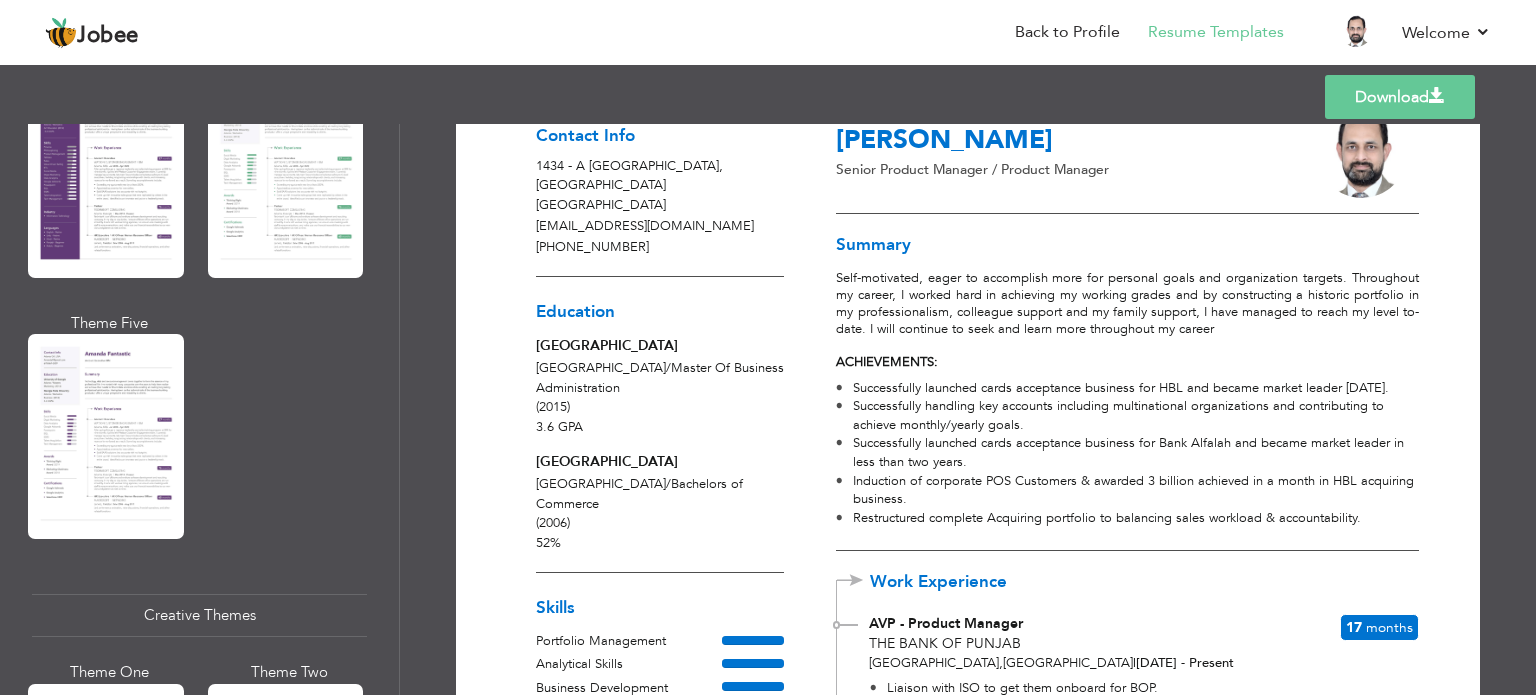 drag, startPoint x: 157, startPoint y: 690, endPoint x: 152, endPoint y: 679, distance: 12.083046 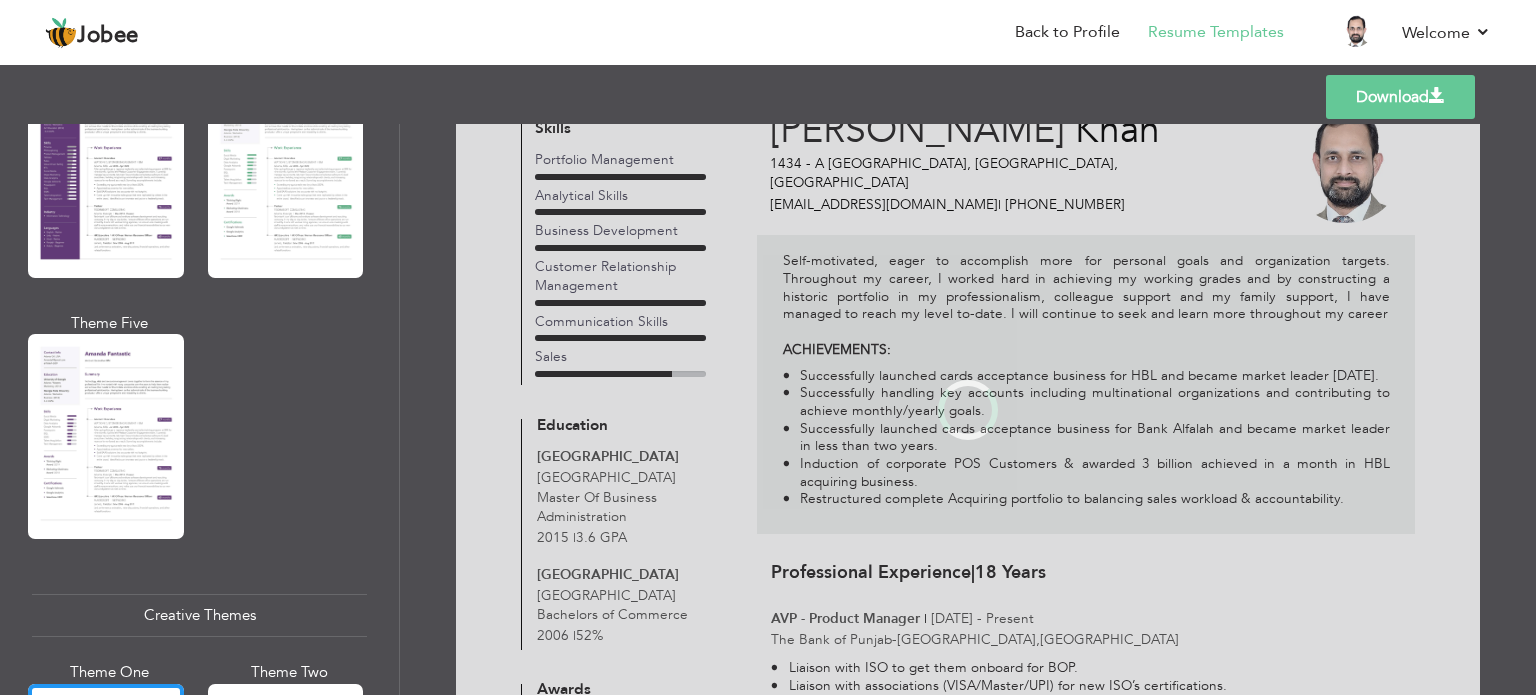 scroll, scrollTop: 0, scrollLeft: 0, axis: both 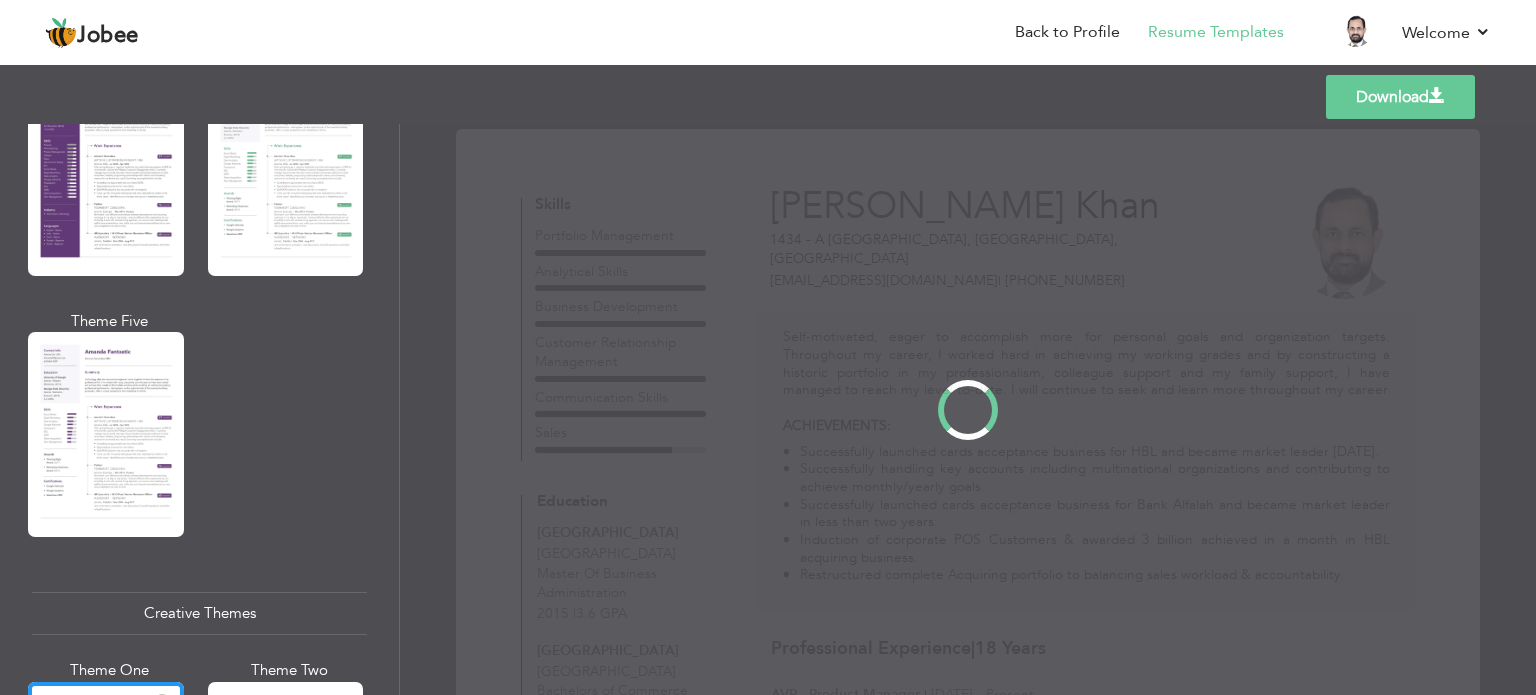 click on "Professional Themes
Theme One
Theme Two
Theme Three
Theme Four" at bounding box center (768, 409) 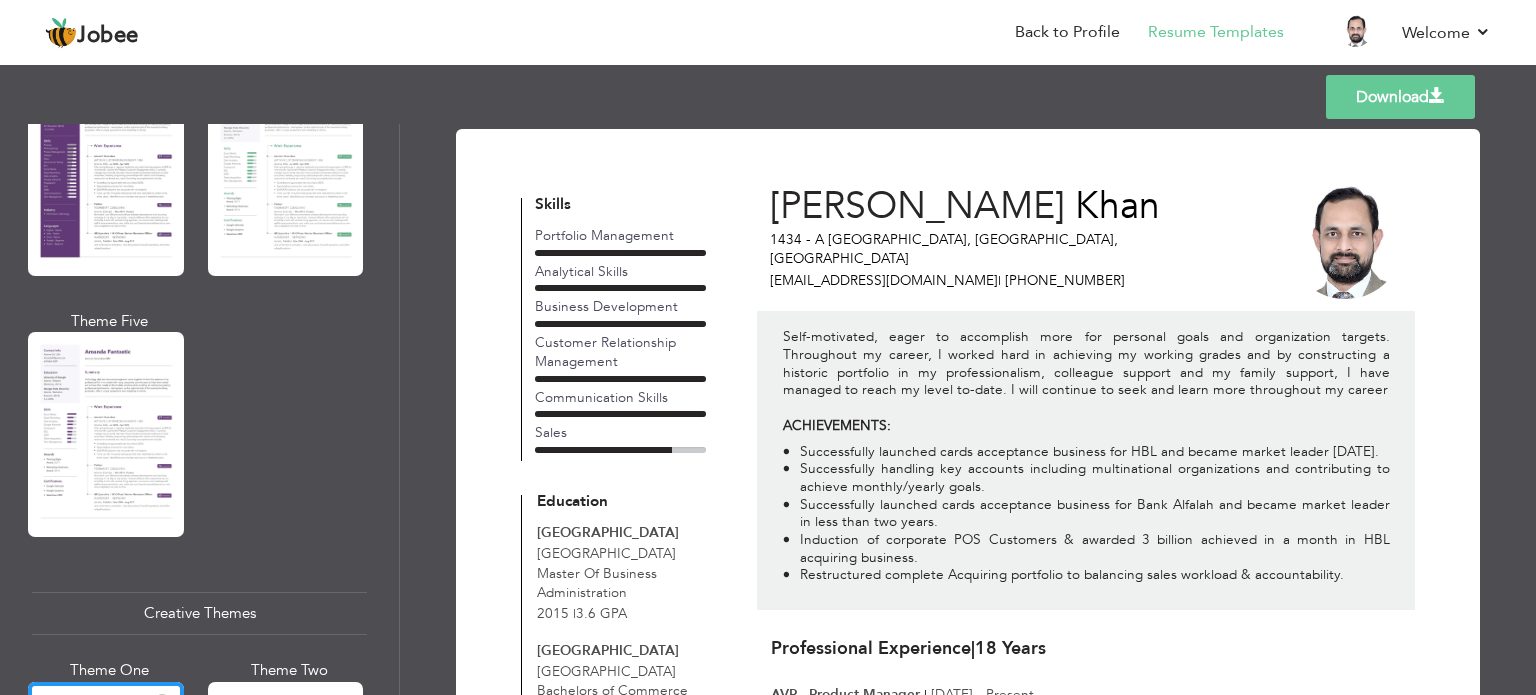 click on "Download" at bounding box center (1400, 97) 